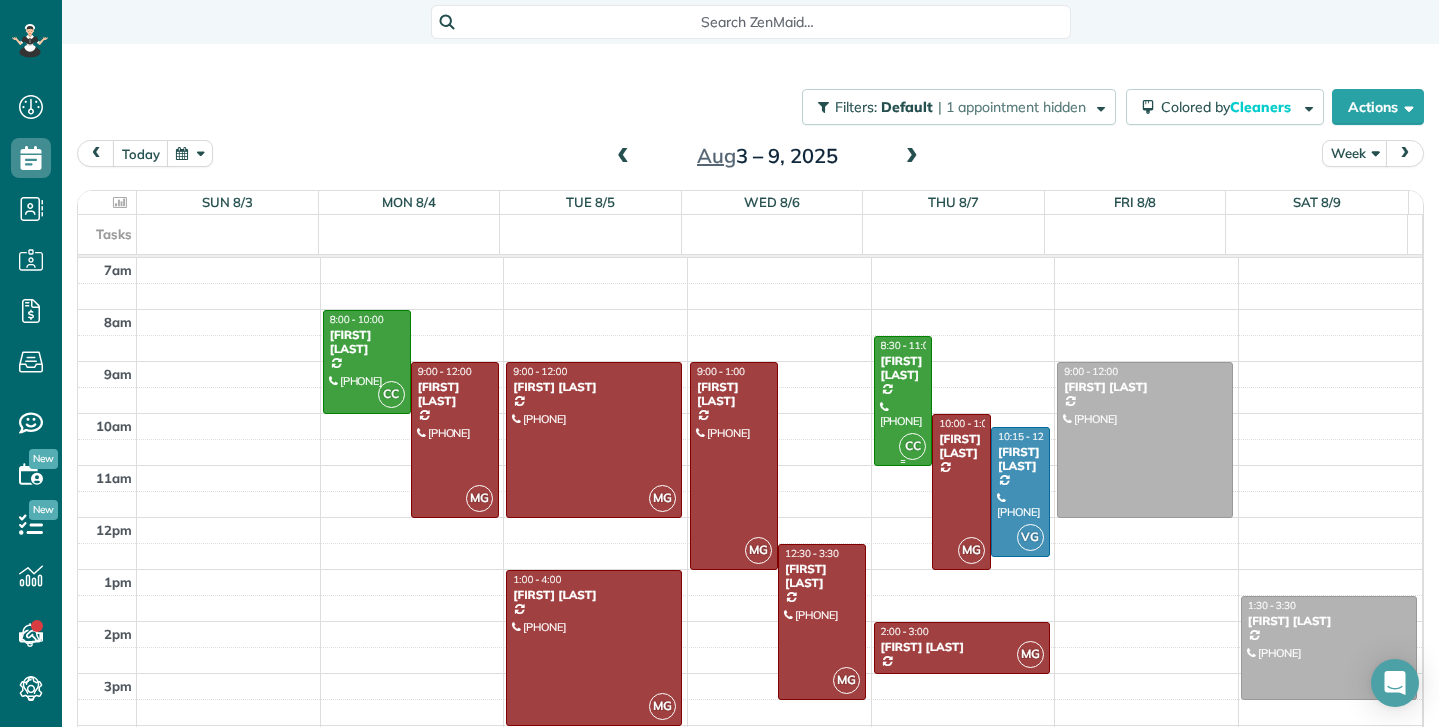 scroll, scrollTop: 0, scrollLeft: 0, axis: both 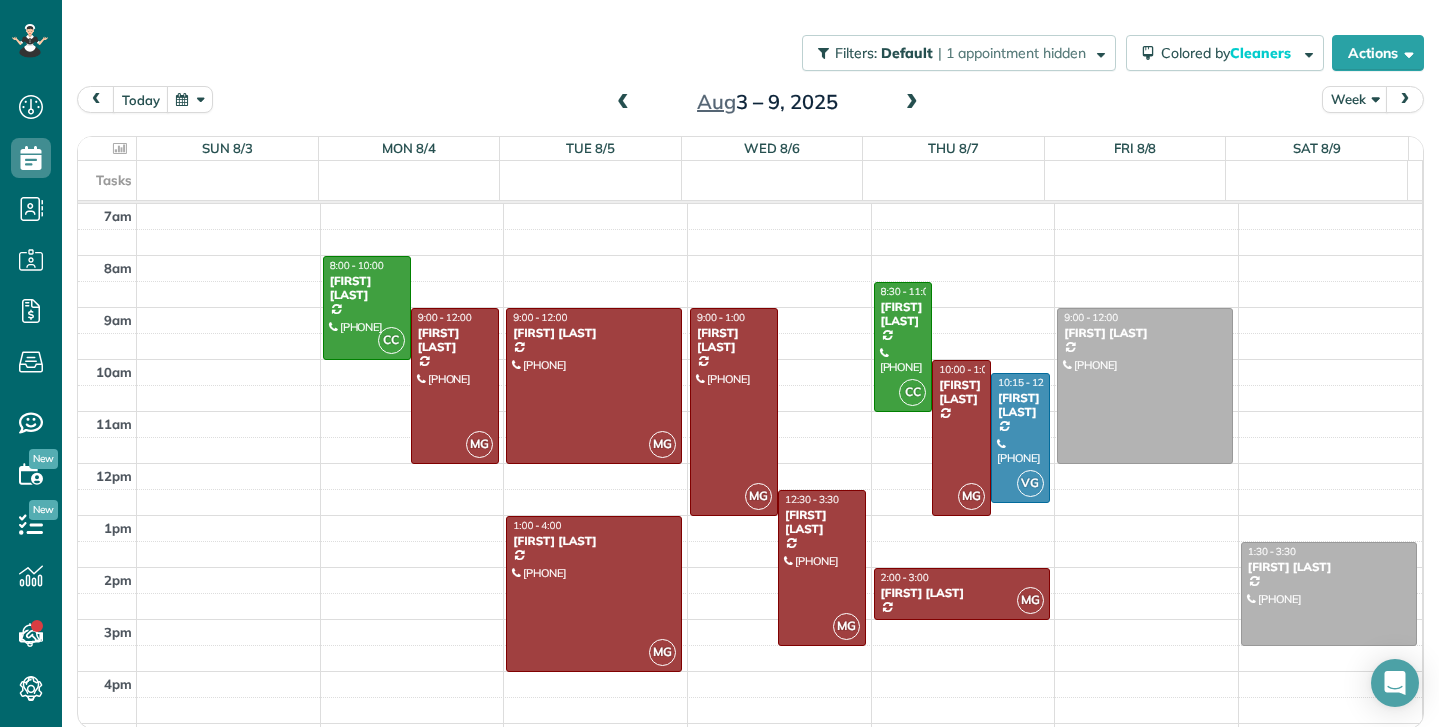 click at bounding box center (912, 103) 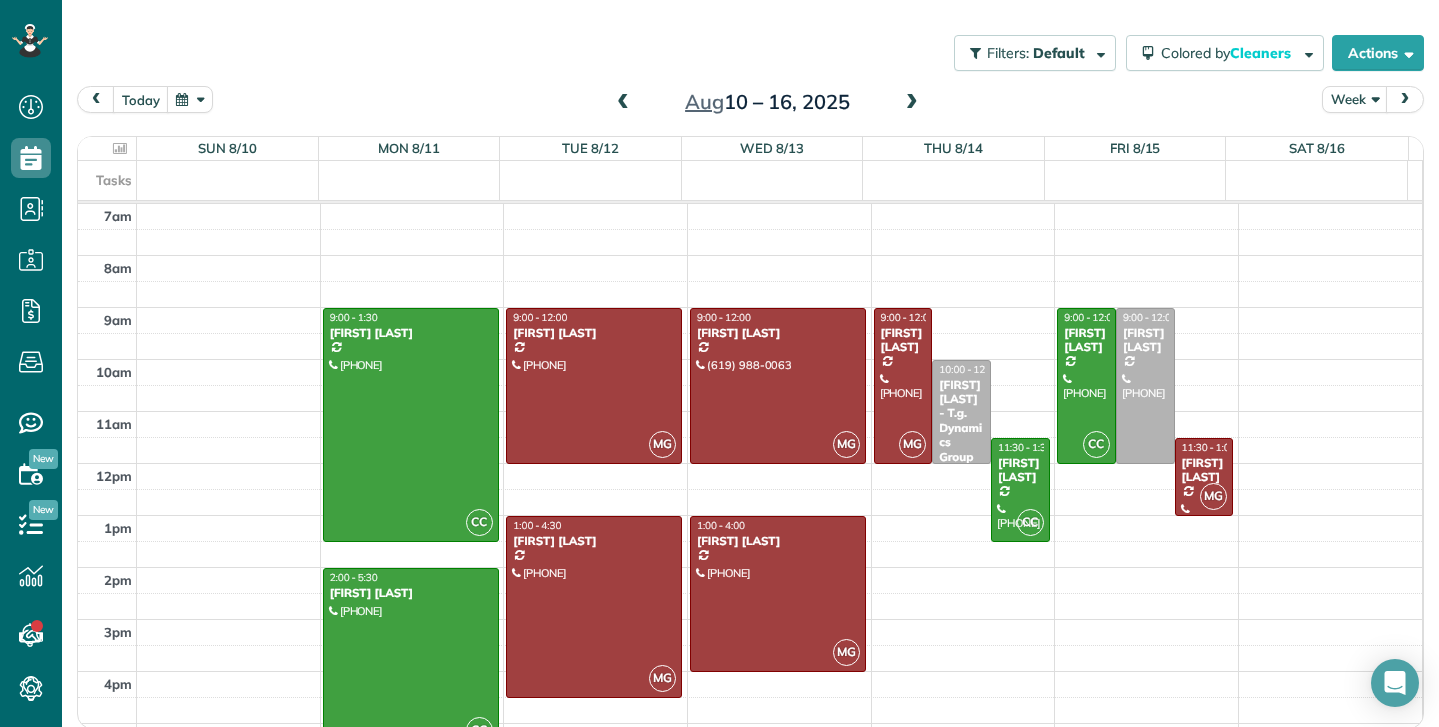 click at bounding box center [912, 103] 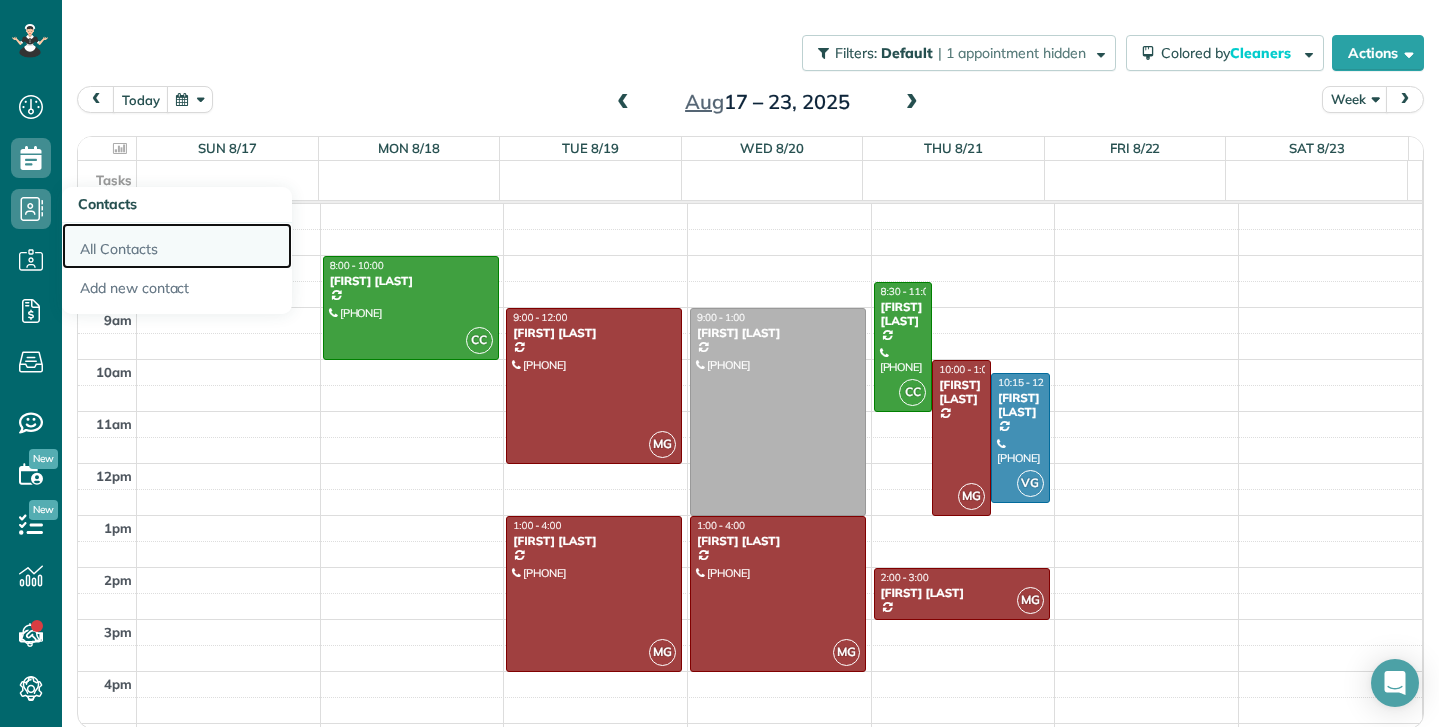 click on "All Contacts" at bounding box center [177, 246] 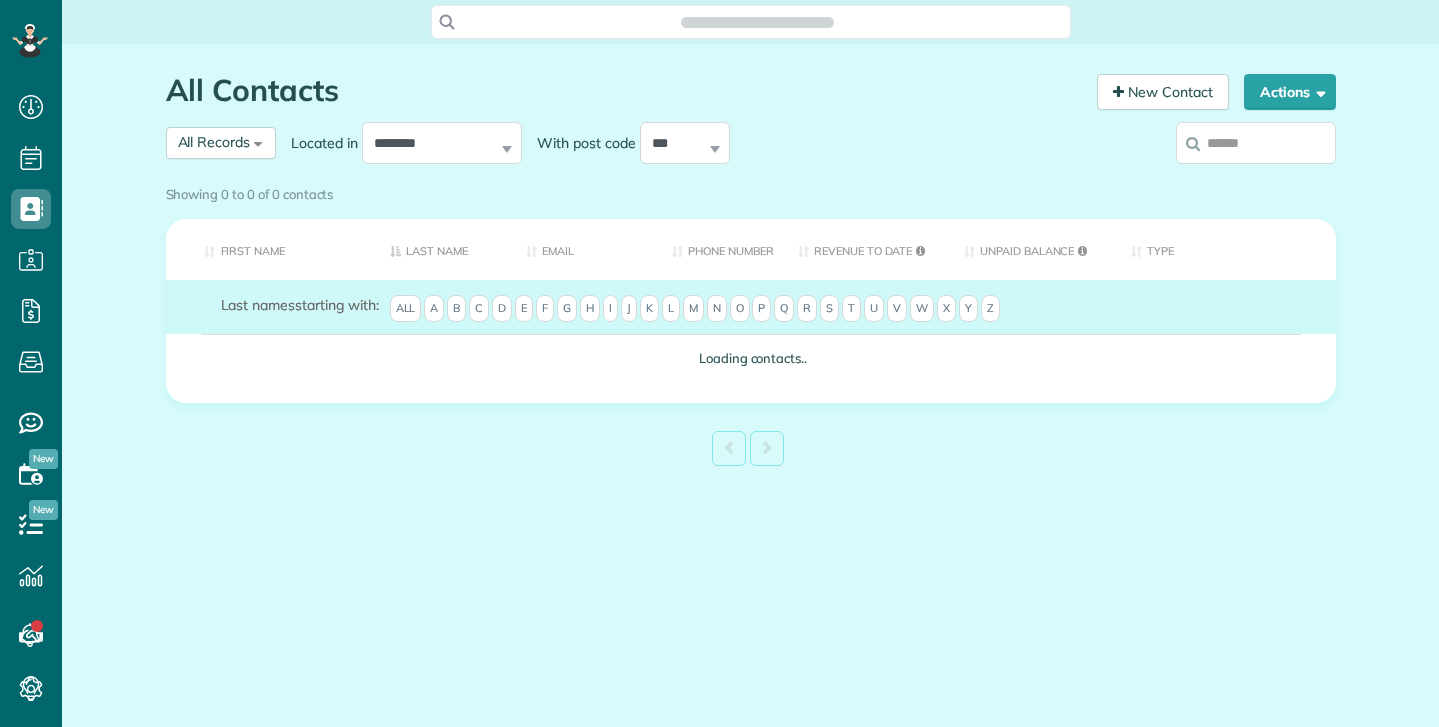 scroll, scrollTop: 0, scrollLeft: 0, axis: both 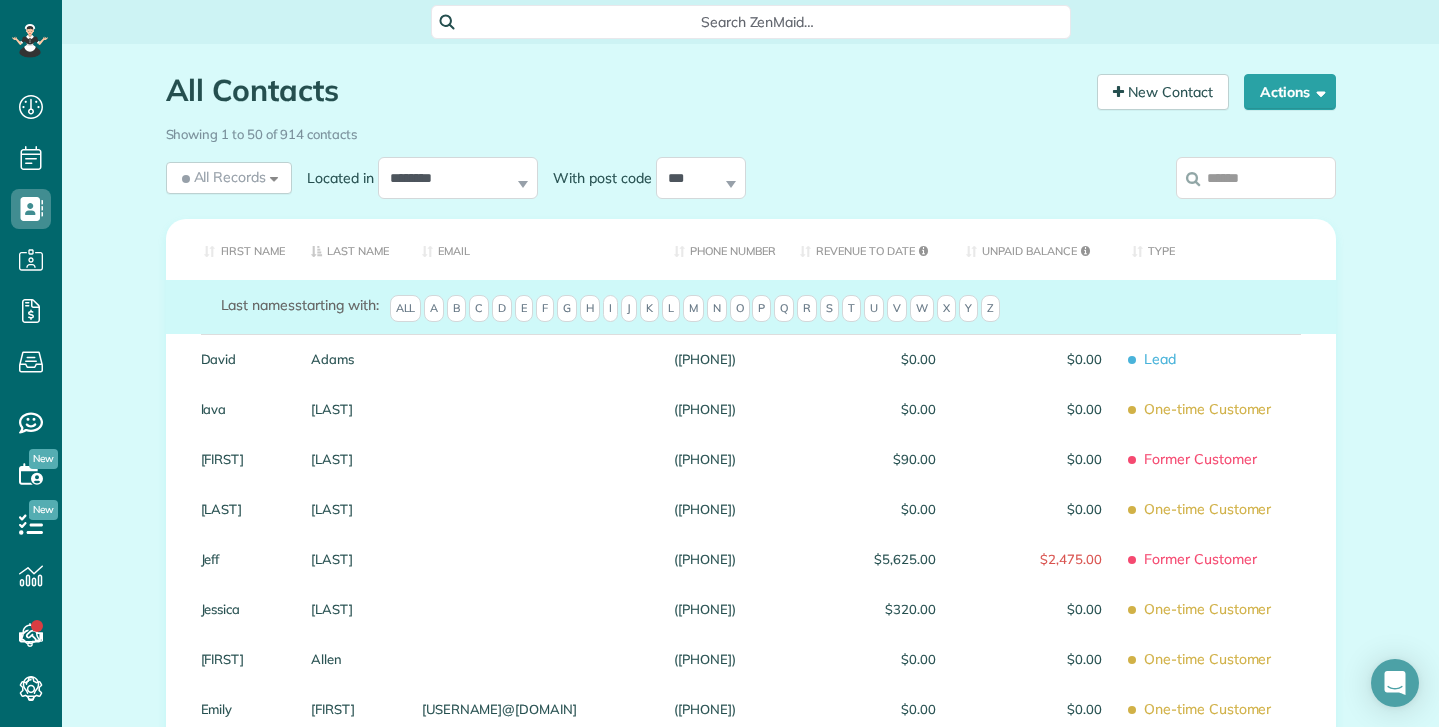 click at bounding box center (1256, 178) 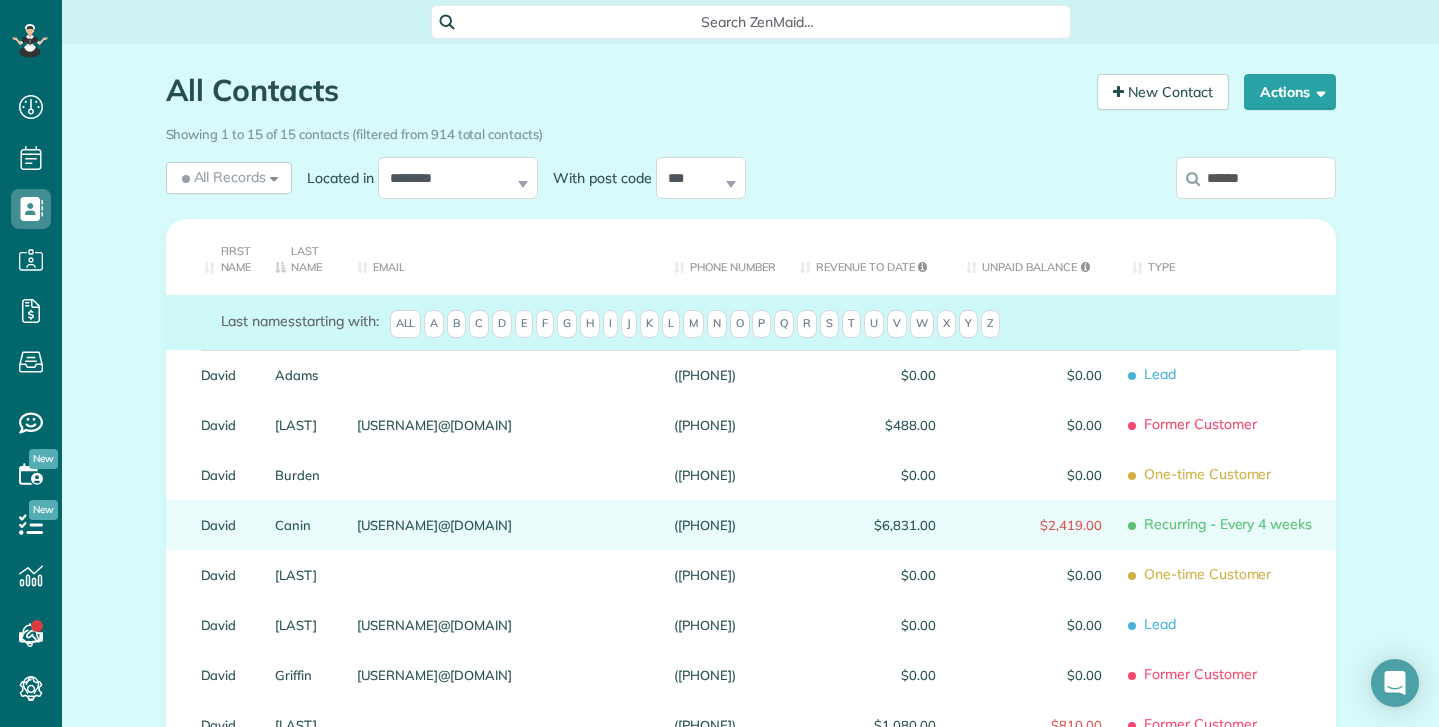 type on "*****" 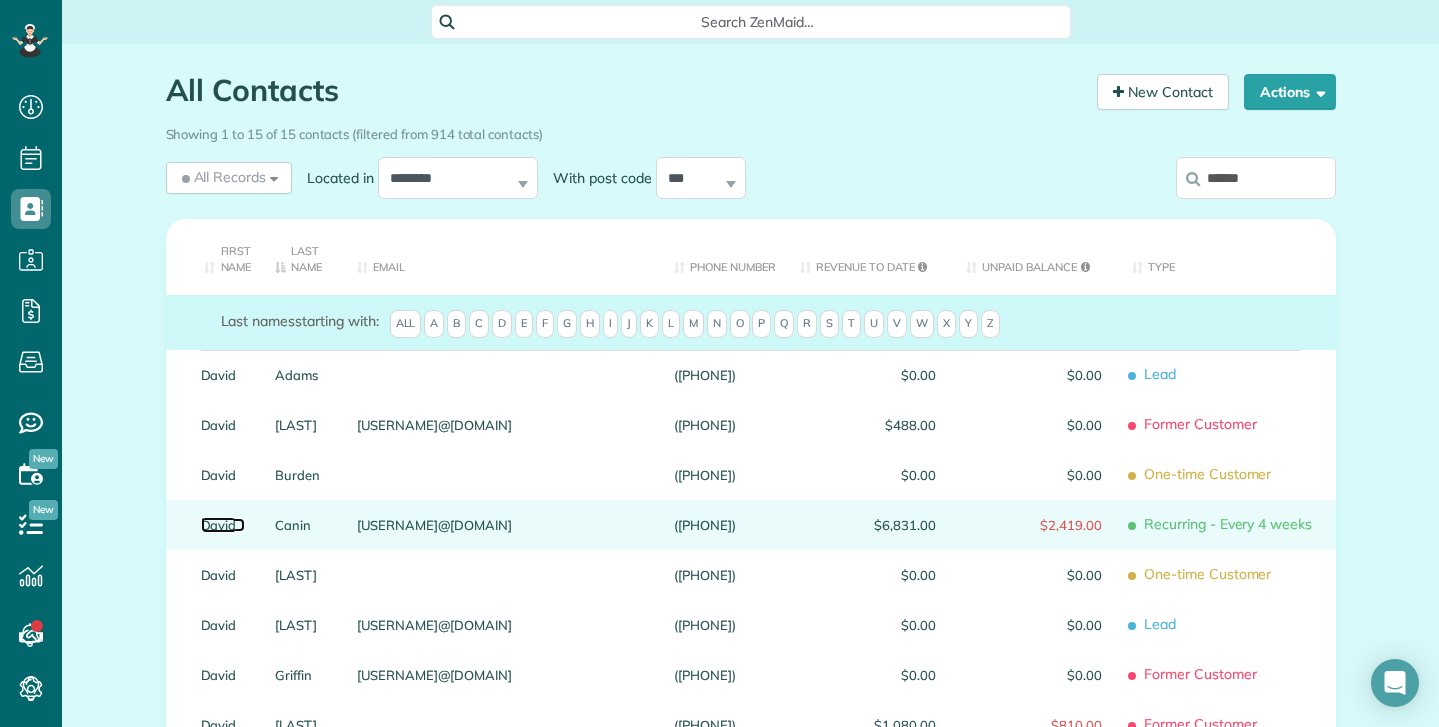 click on "David" at bounding box center (223, 525) 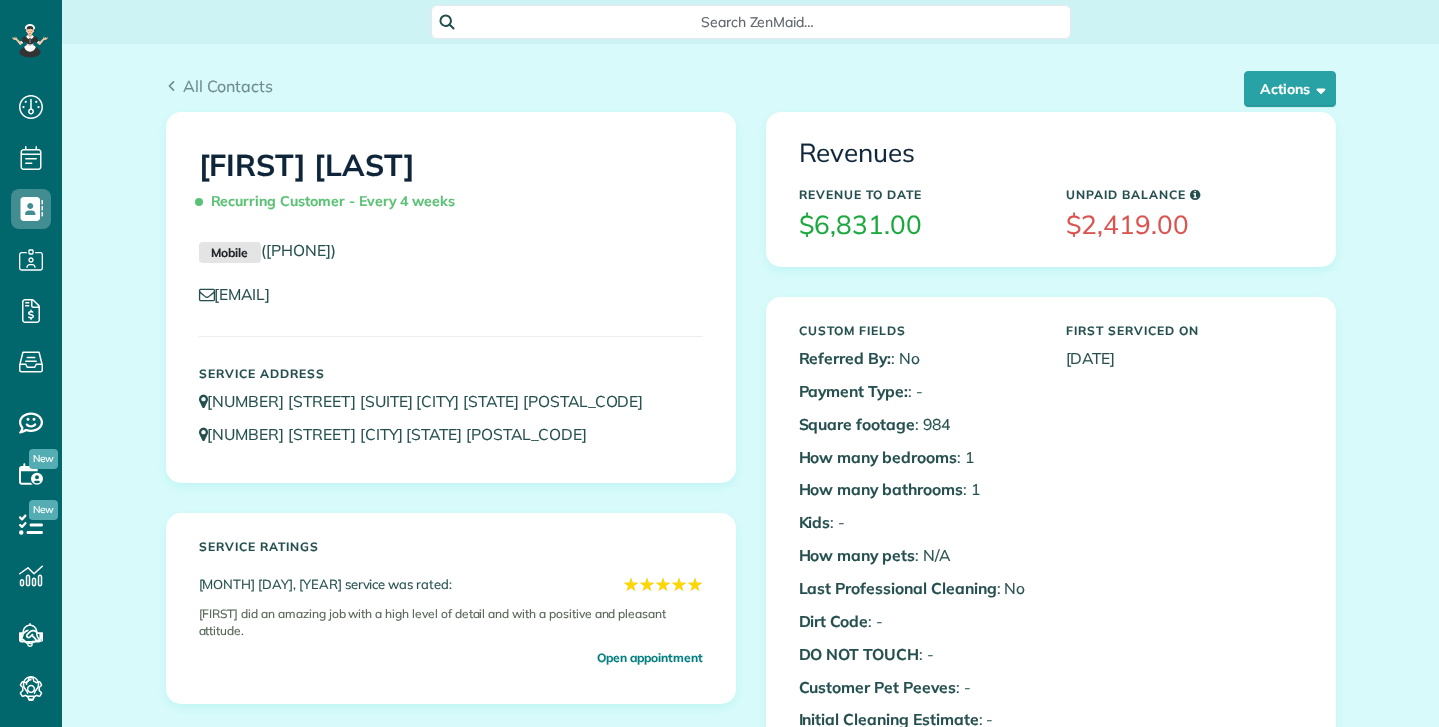 scroll, scrollTop: 0, scrollLeft: 0, axis: both 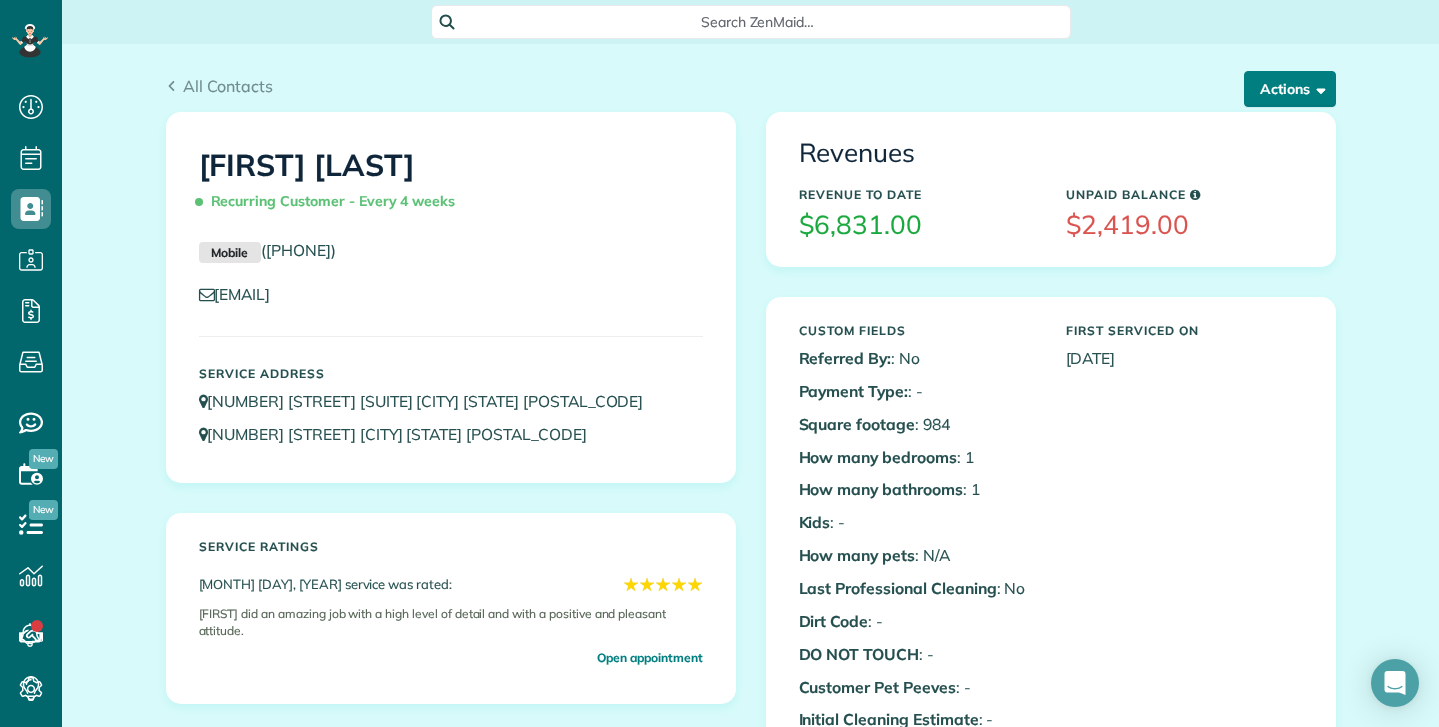click at bounding box center (1317, 88) 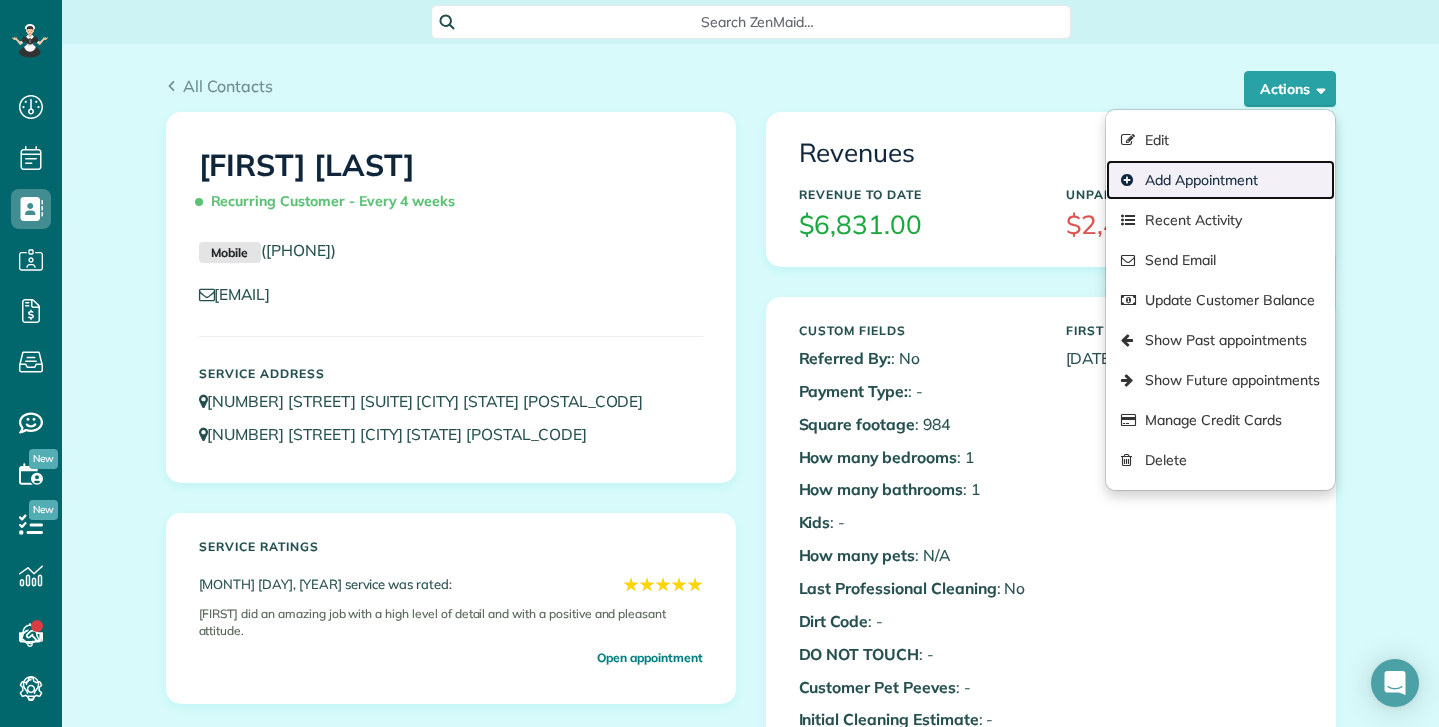click on "Add Appointment" at bounding box center [1220, 180] 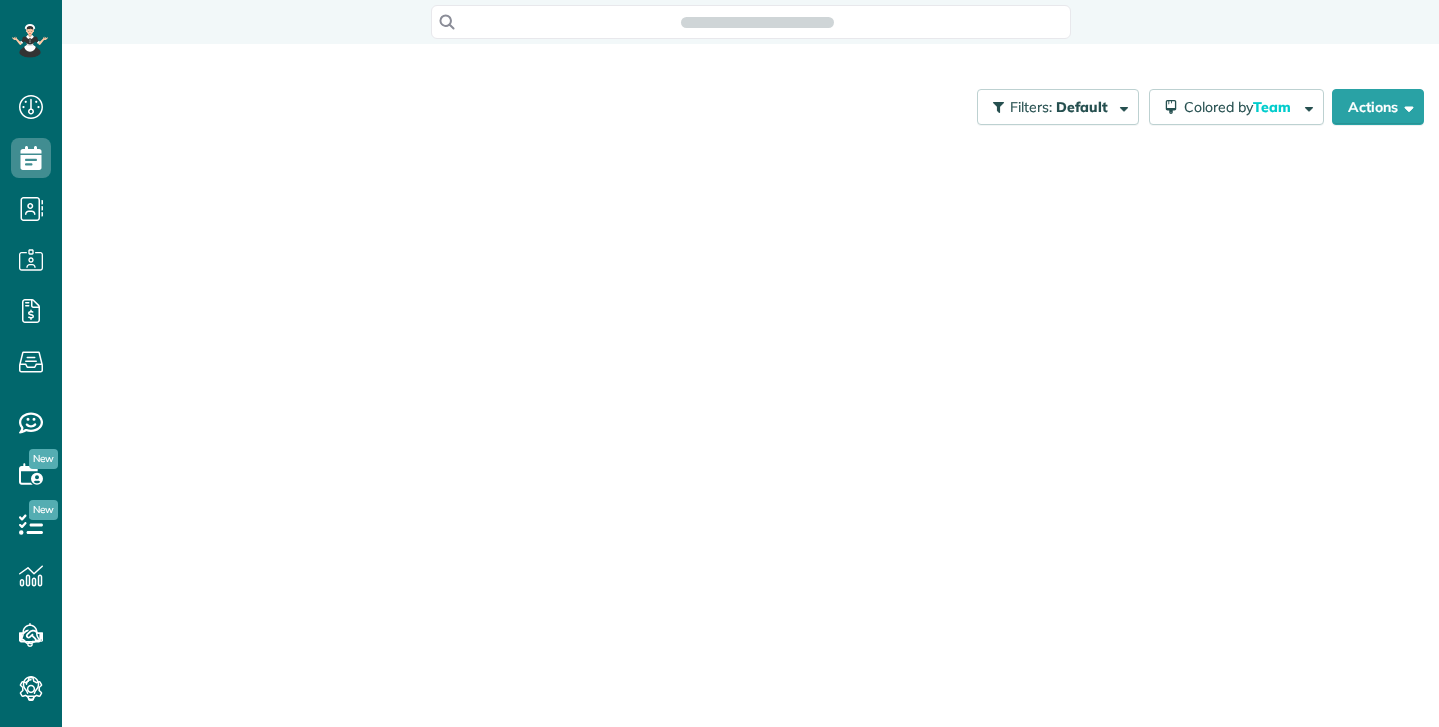 scroll, scrollTop: 0, scrollLeft: 0, axis: both 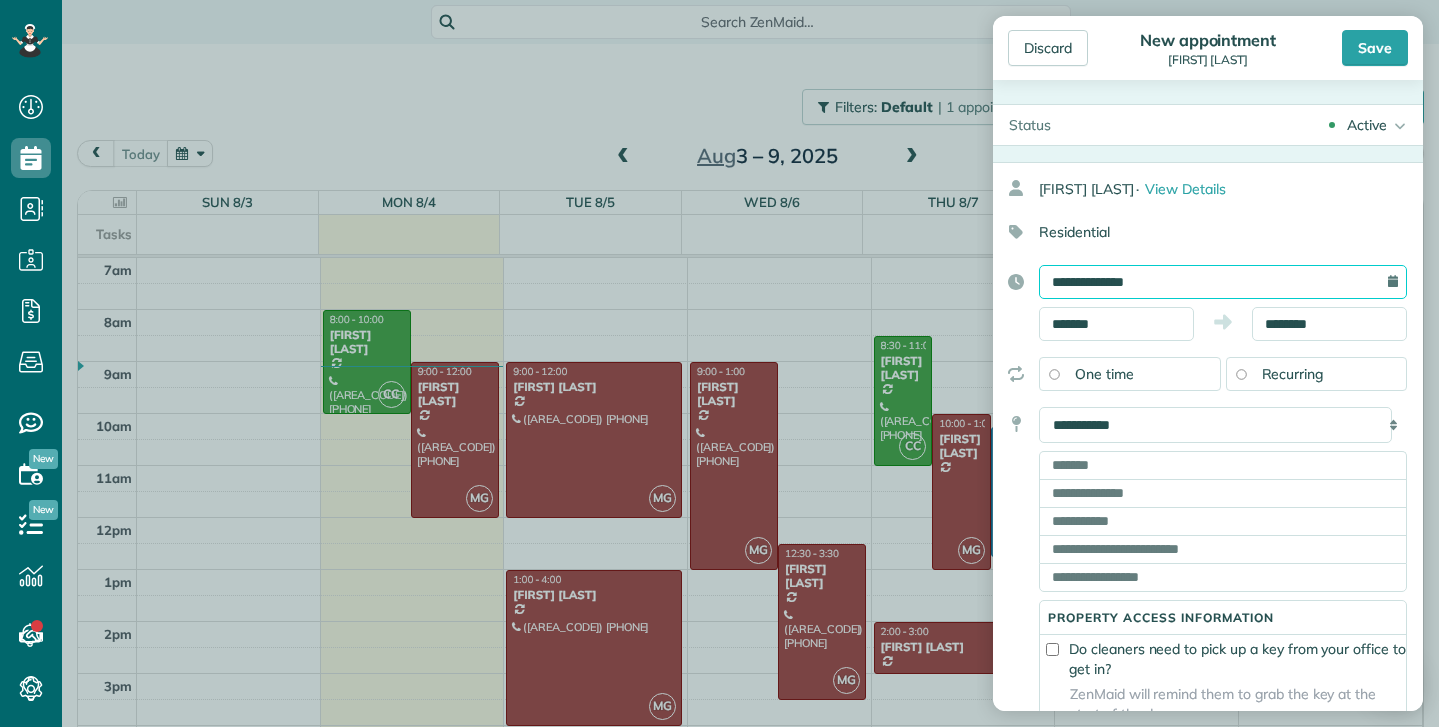 click on "**********" at bounding box center (1223, 282) 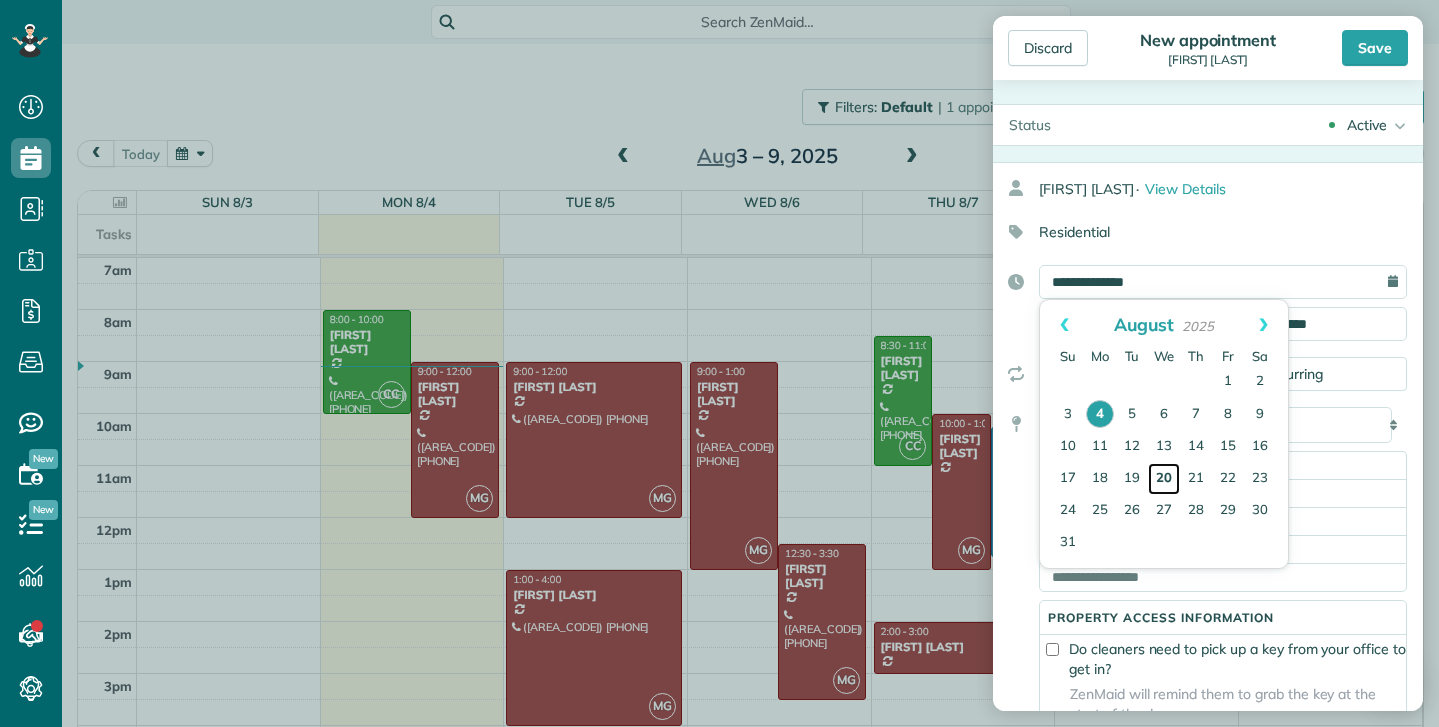 click on "20" at bounding box center (1164, 479) 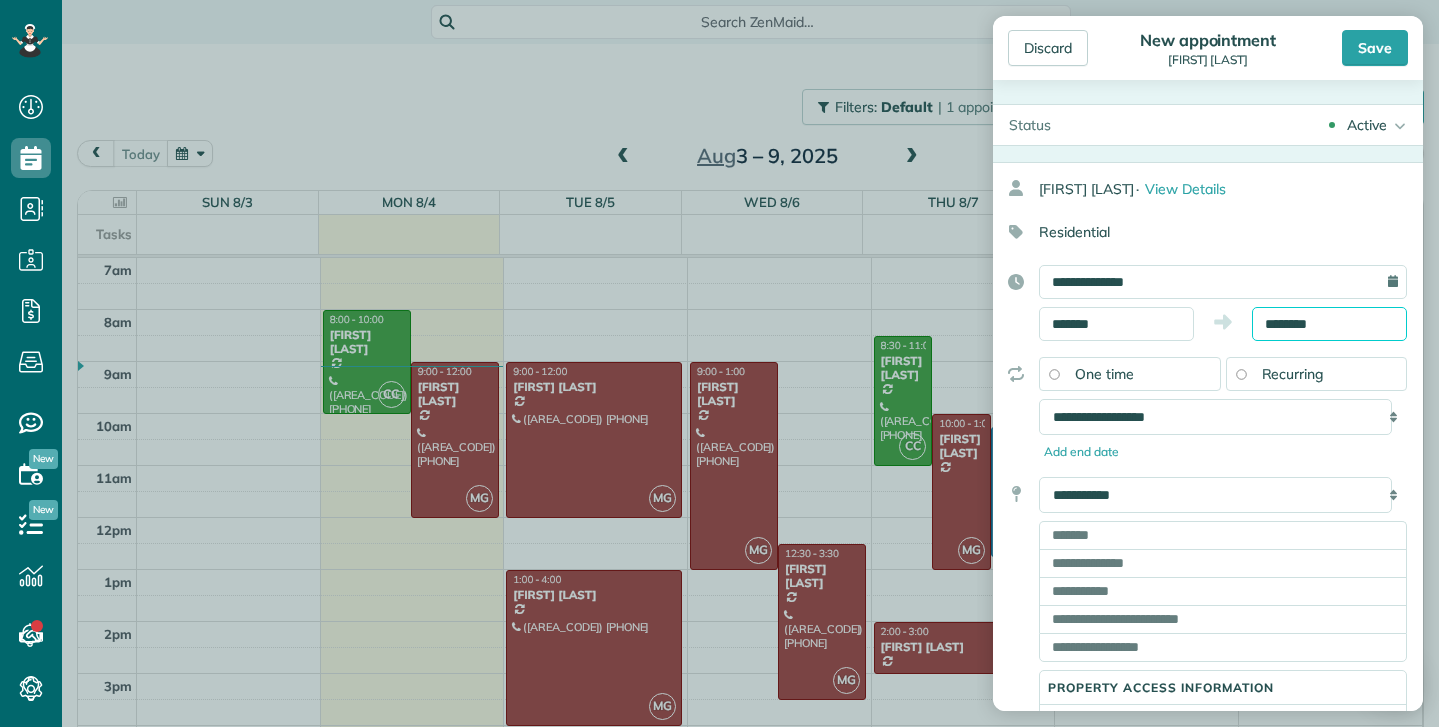 click on "********" at bounding box center (1329, 324) 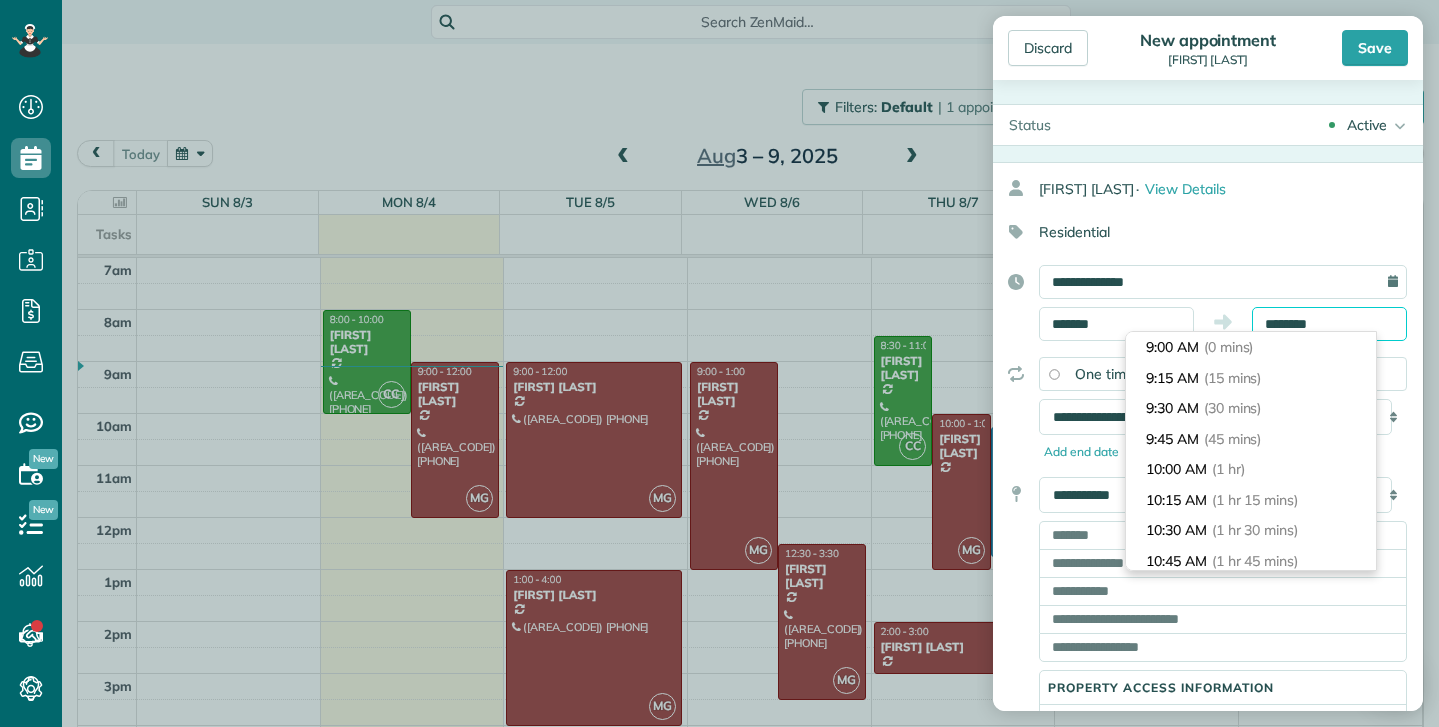 scroll, scrollTop: 214, scrollLeft: 0, axis: vertical 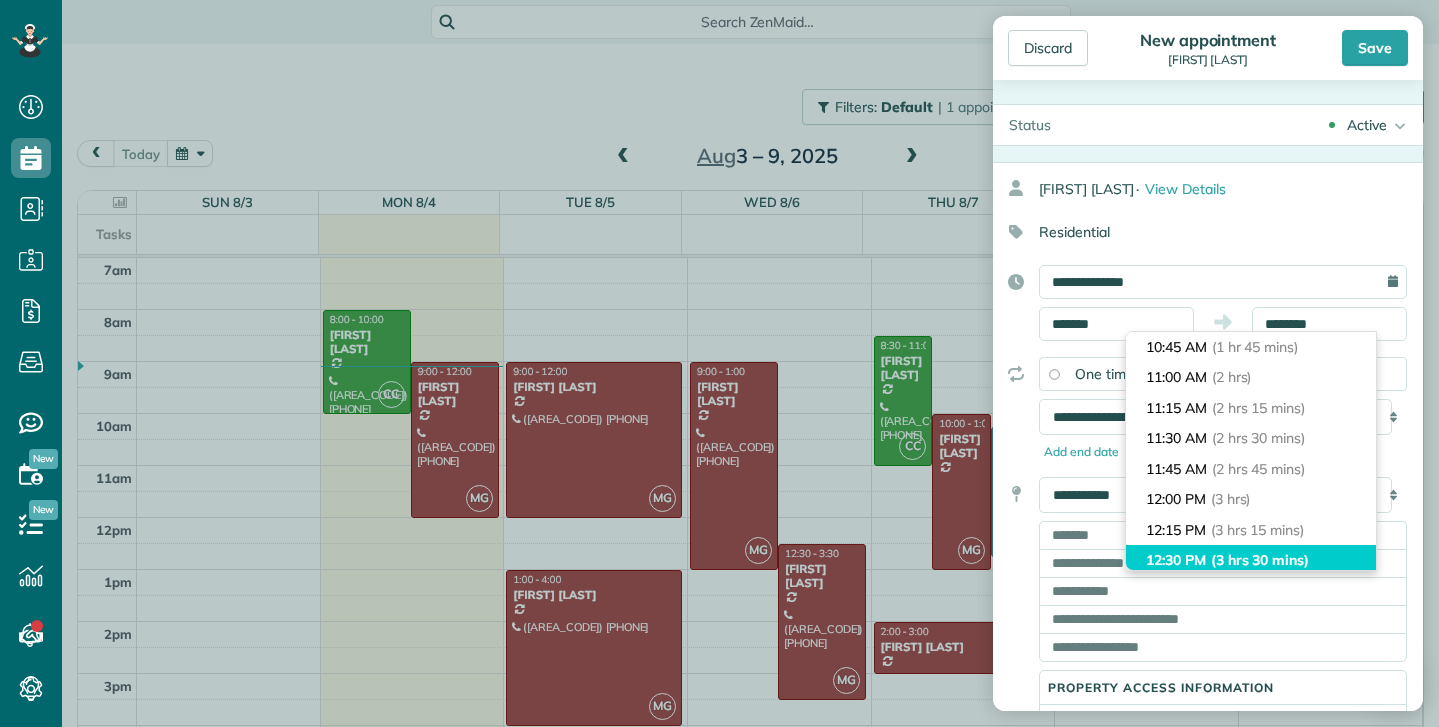 type on "********" 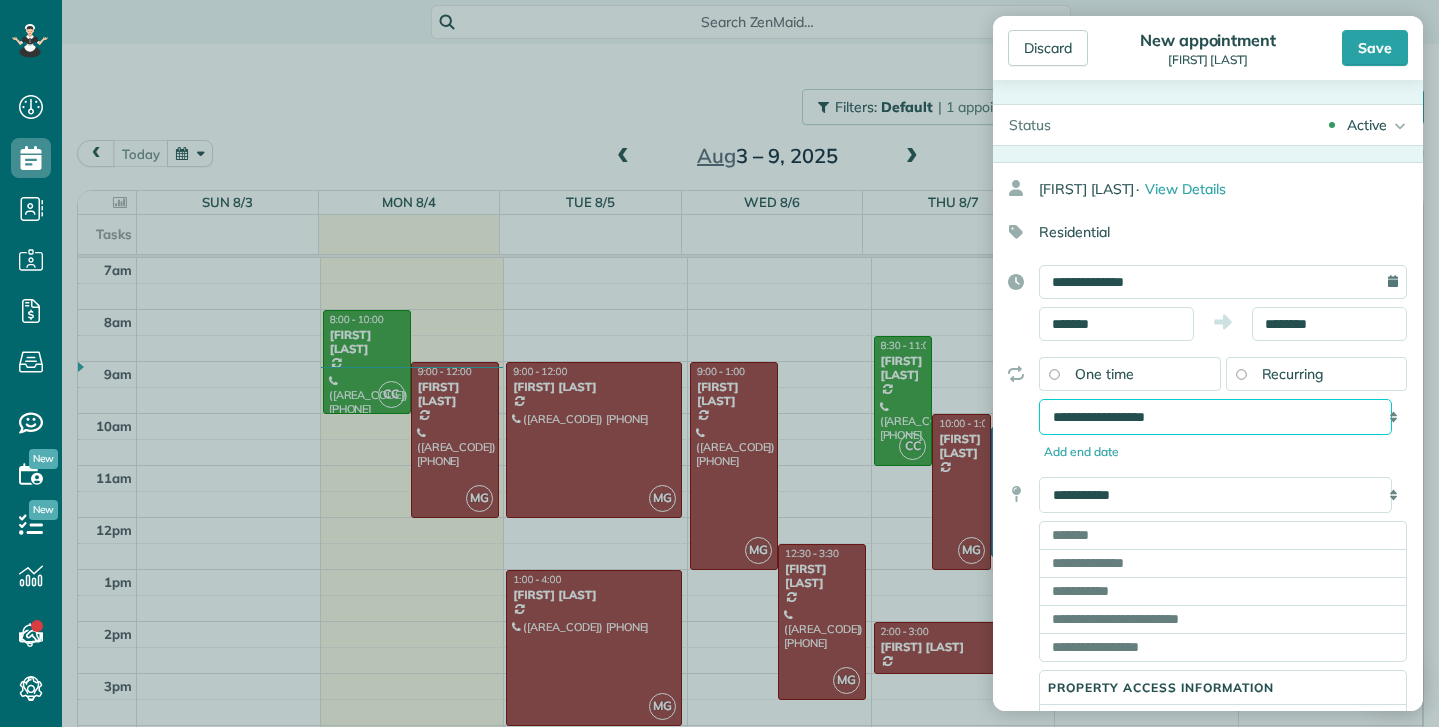 click on "**********" at bounding box center (1215, 417) 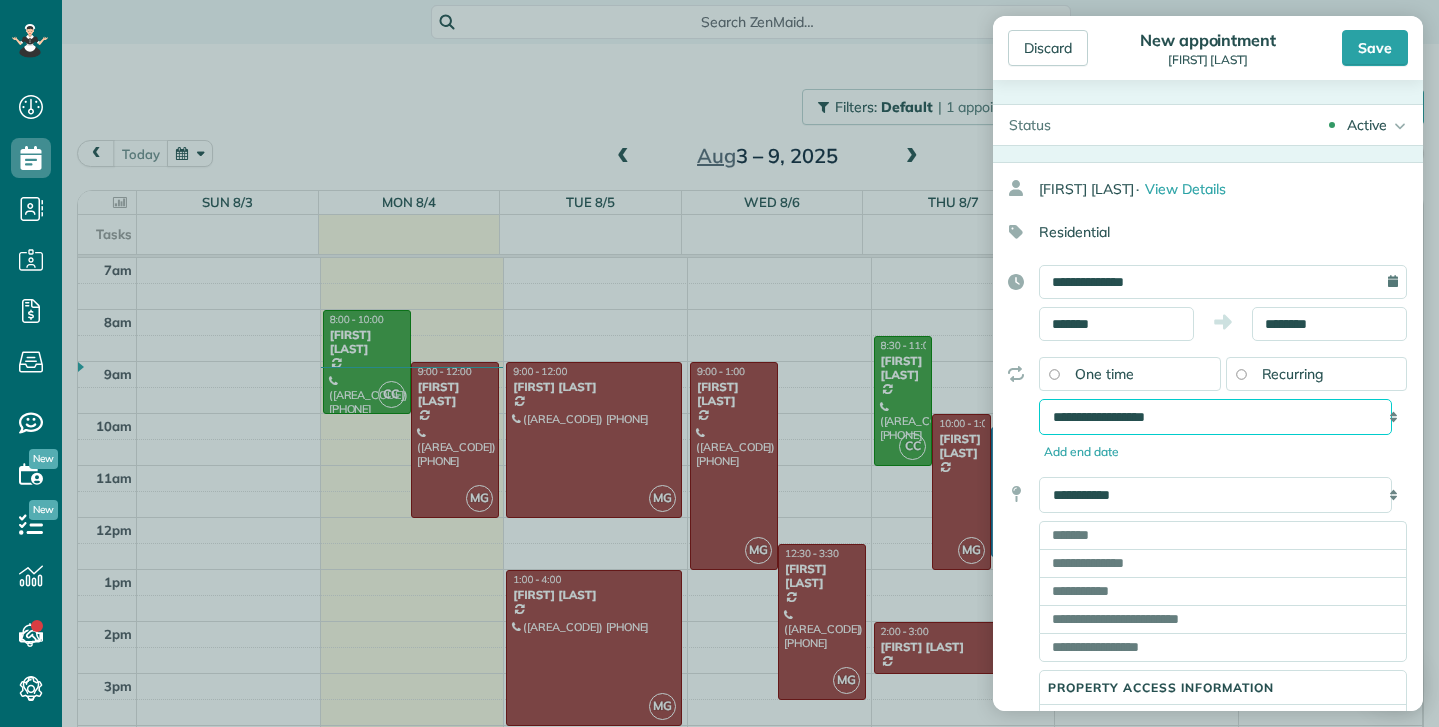 select on "**********" 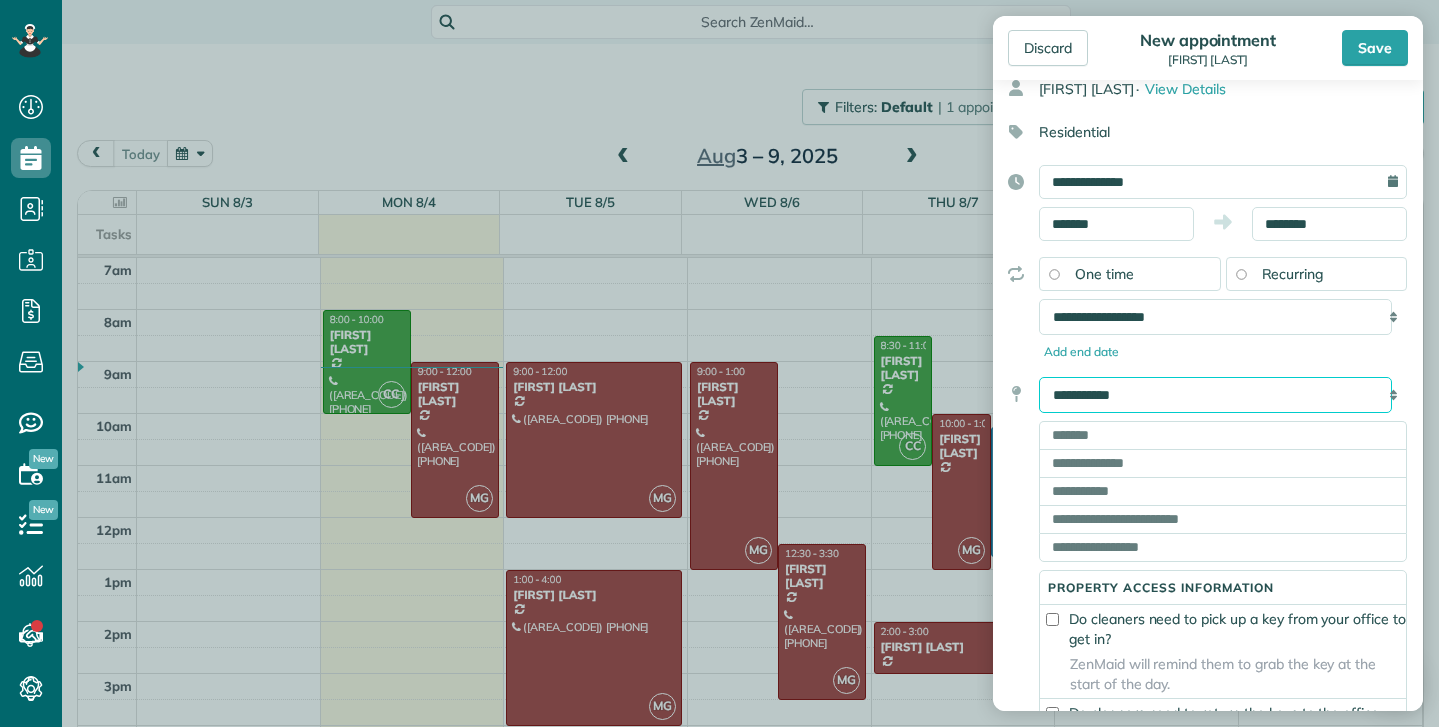 click on "**********" at bounding box center [1215, 395] 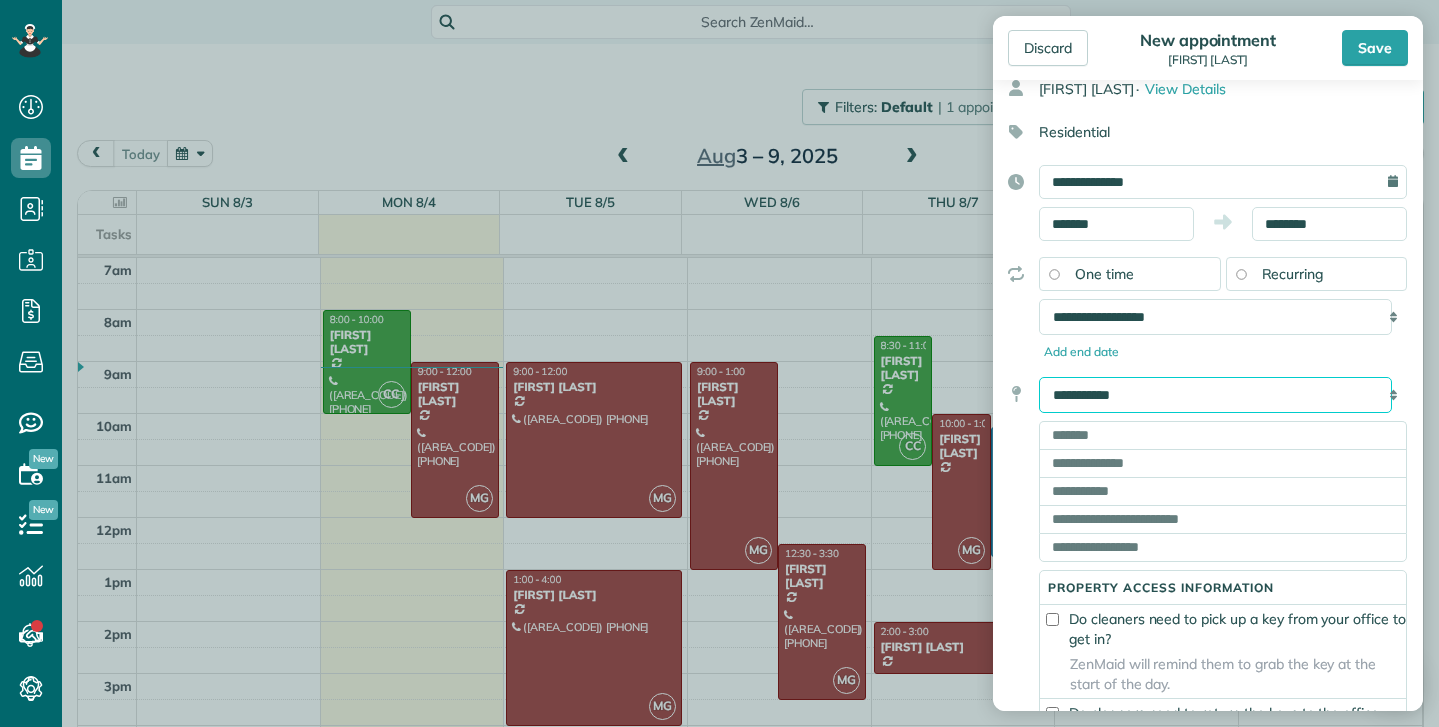 select on "*******" 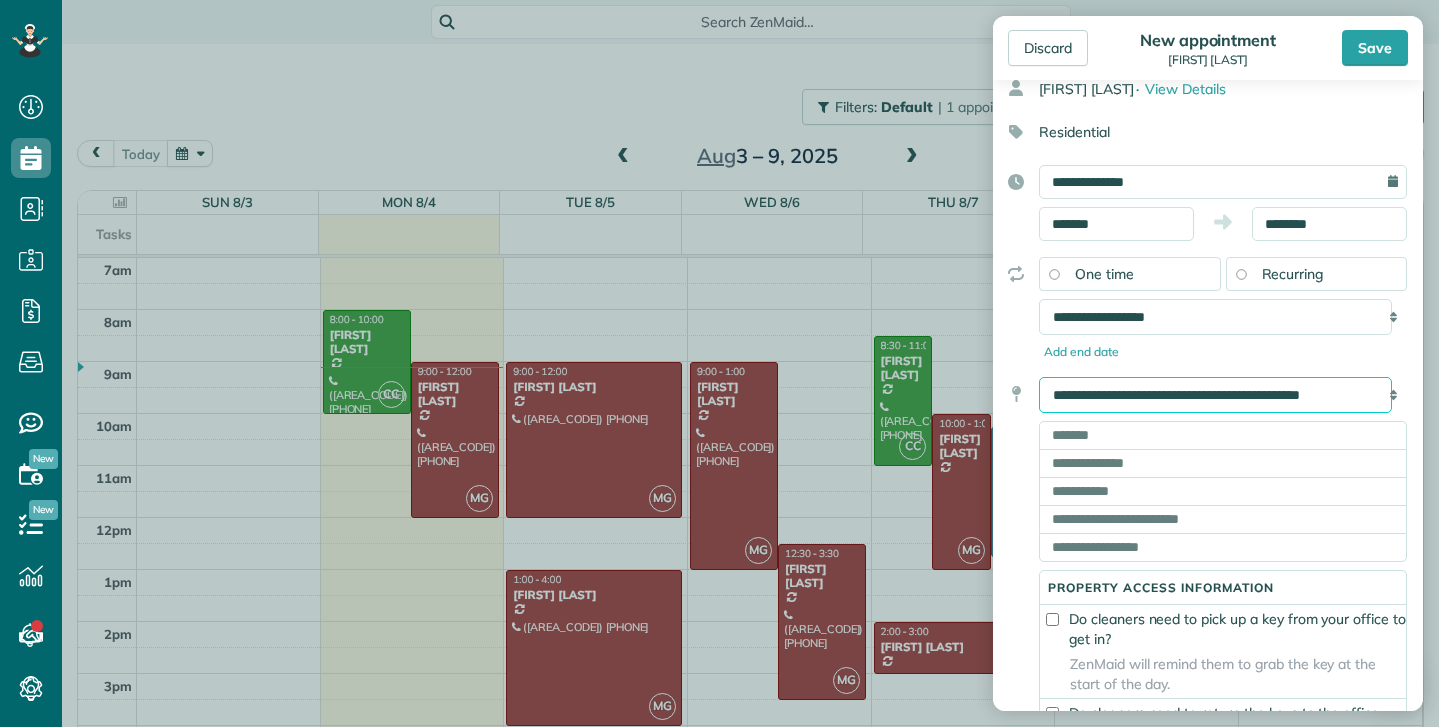 click on "**********" at bounding box center (1215, 395) 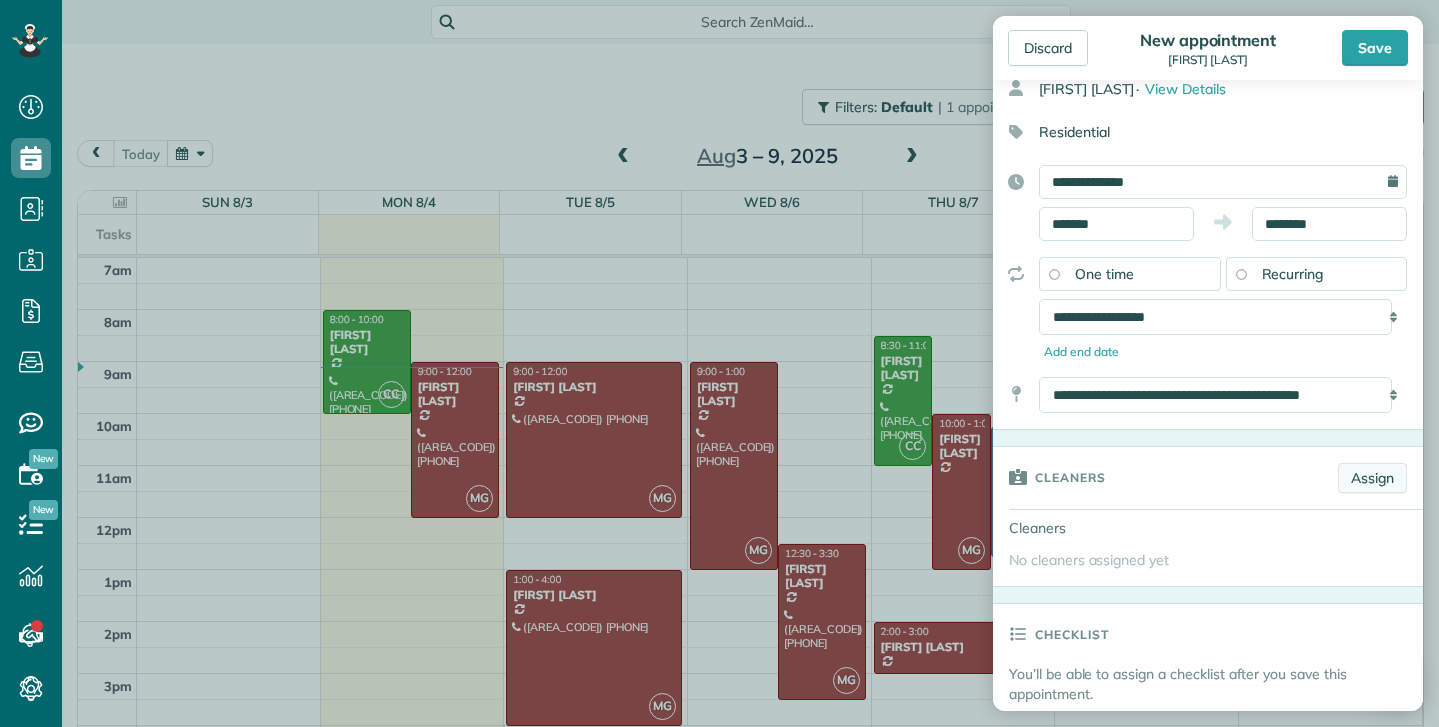 click on "Assign" at bounding box center (1372, 478) 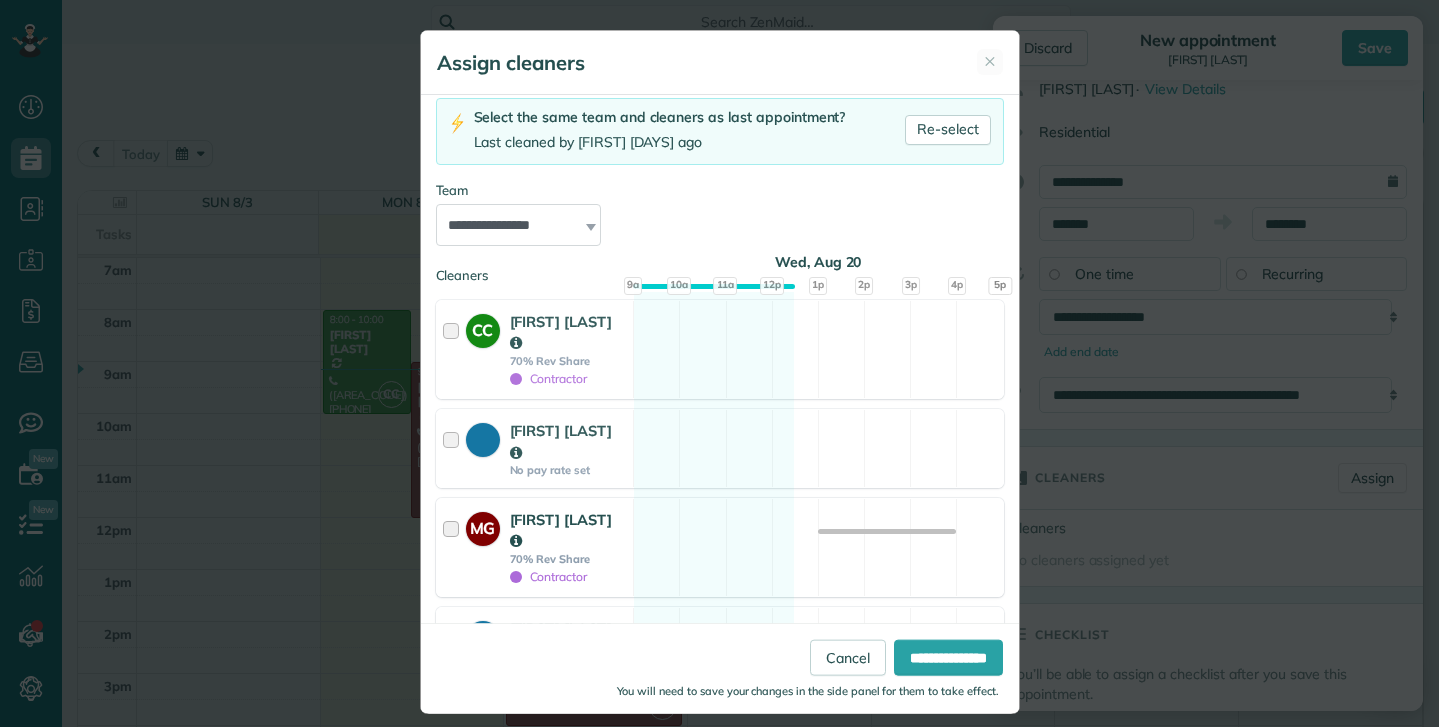 scroll, scrollTop: 200, scrollLeft: 0, axis: vertical 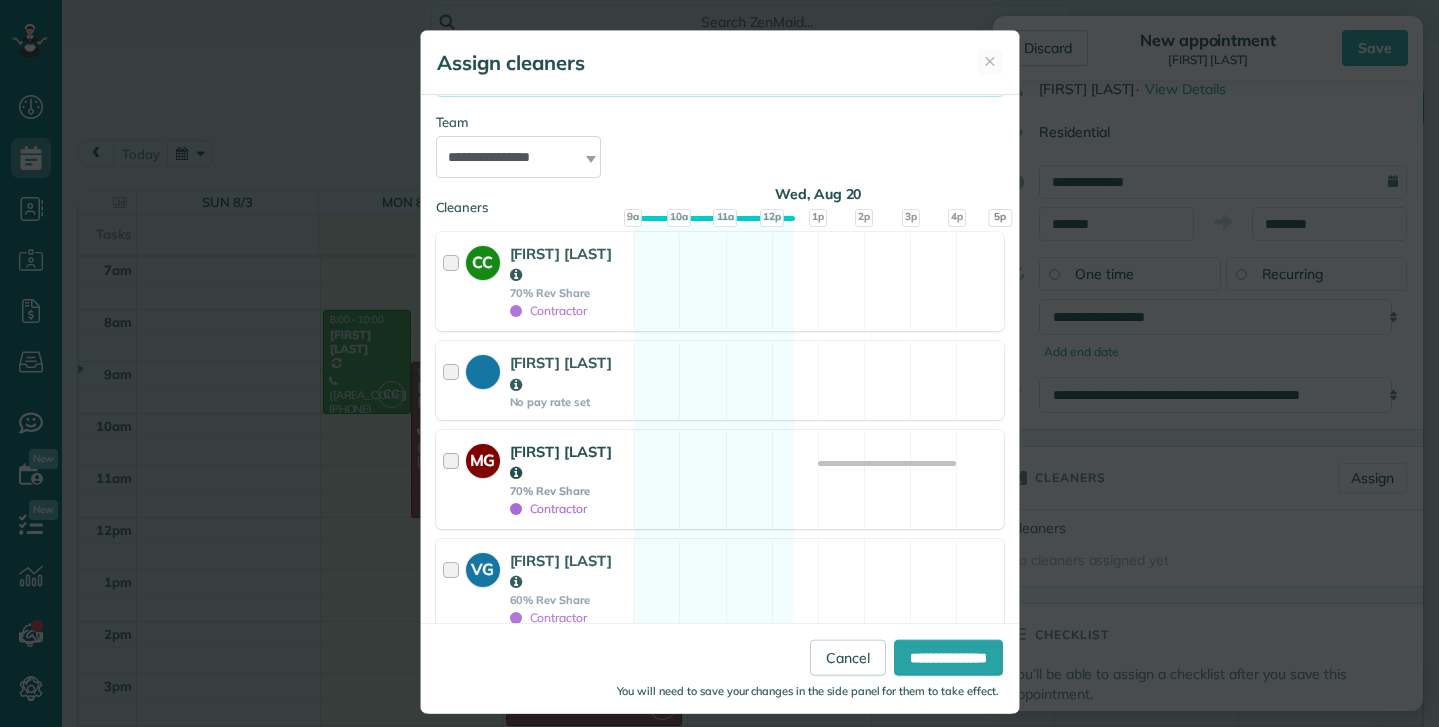 click at bounding box center [454, 479] 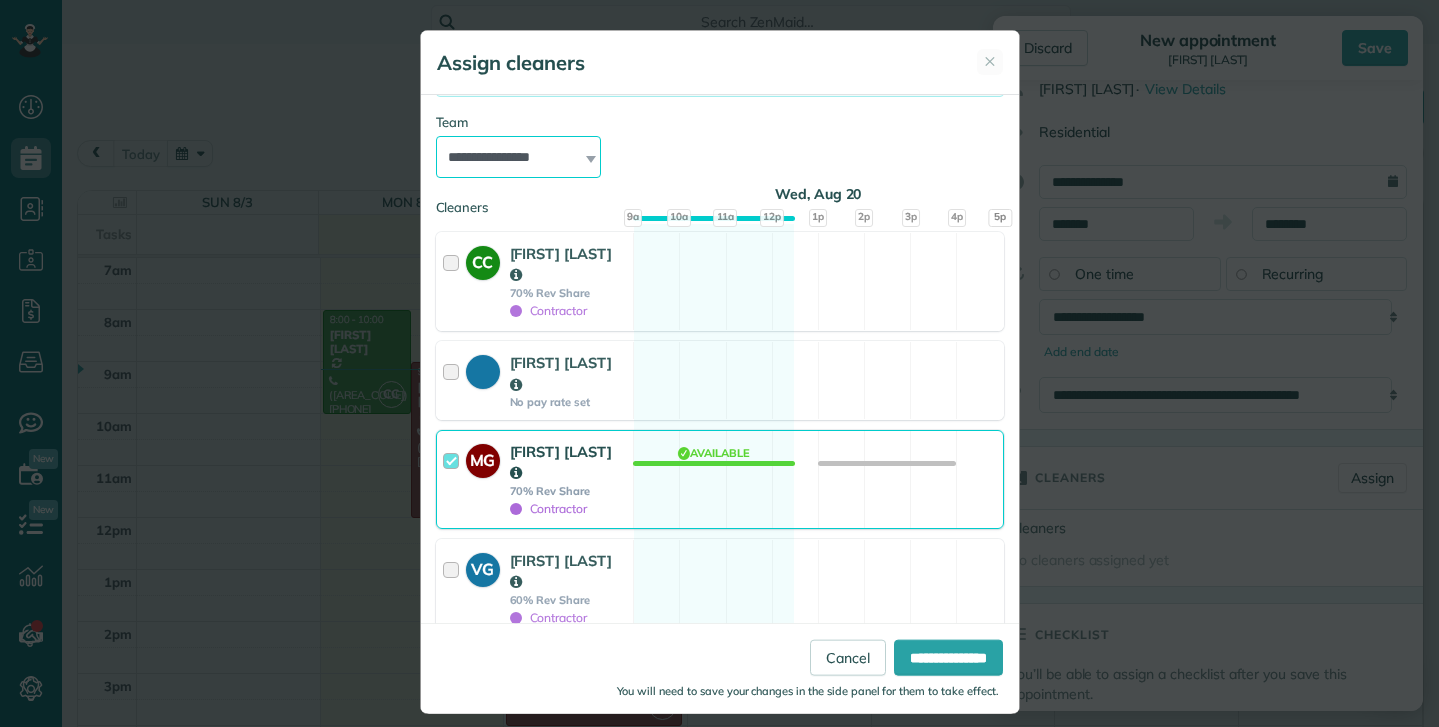 click on "**********" at bounding box center (519, 157) 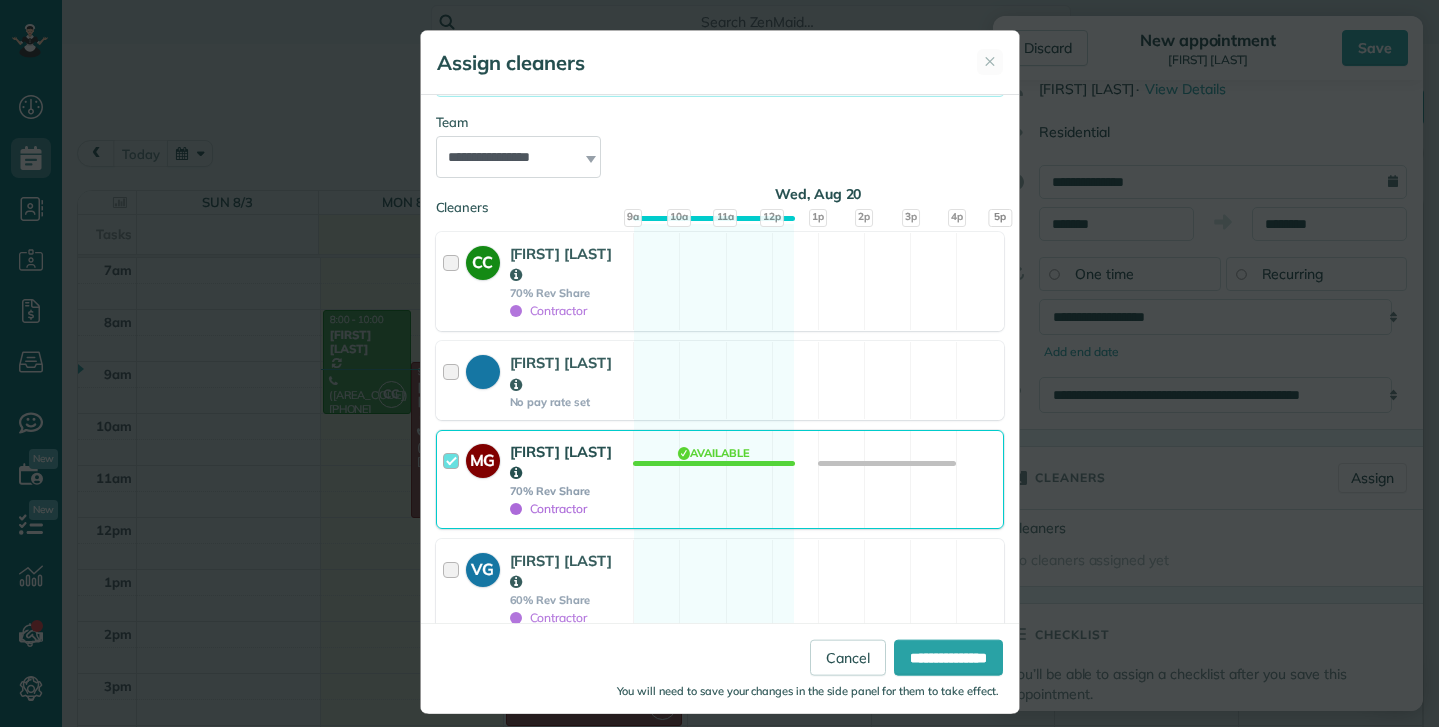 click on "**********" at bounding box center [720, 367] 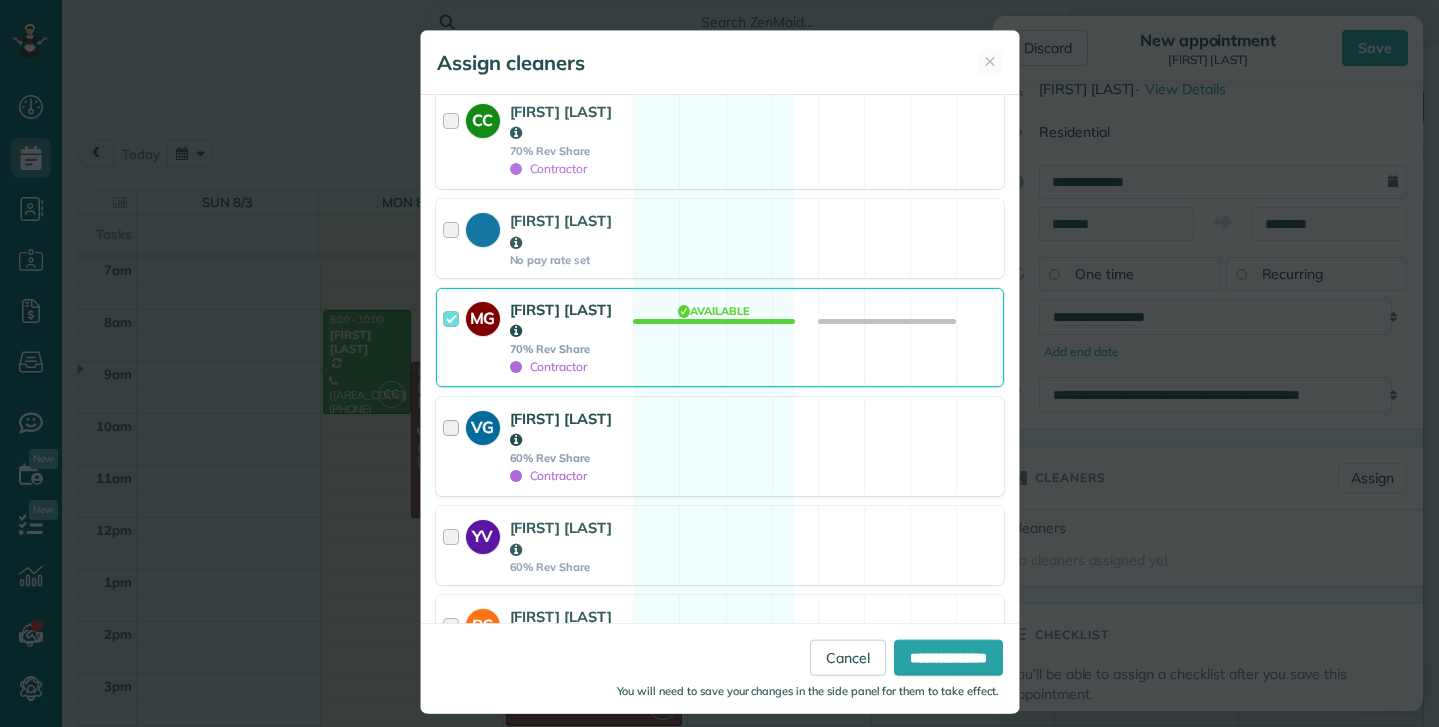 scroll, scrollTop: 359, scrollLeft: 0, axis: vertical 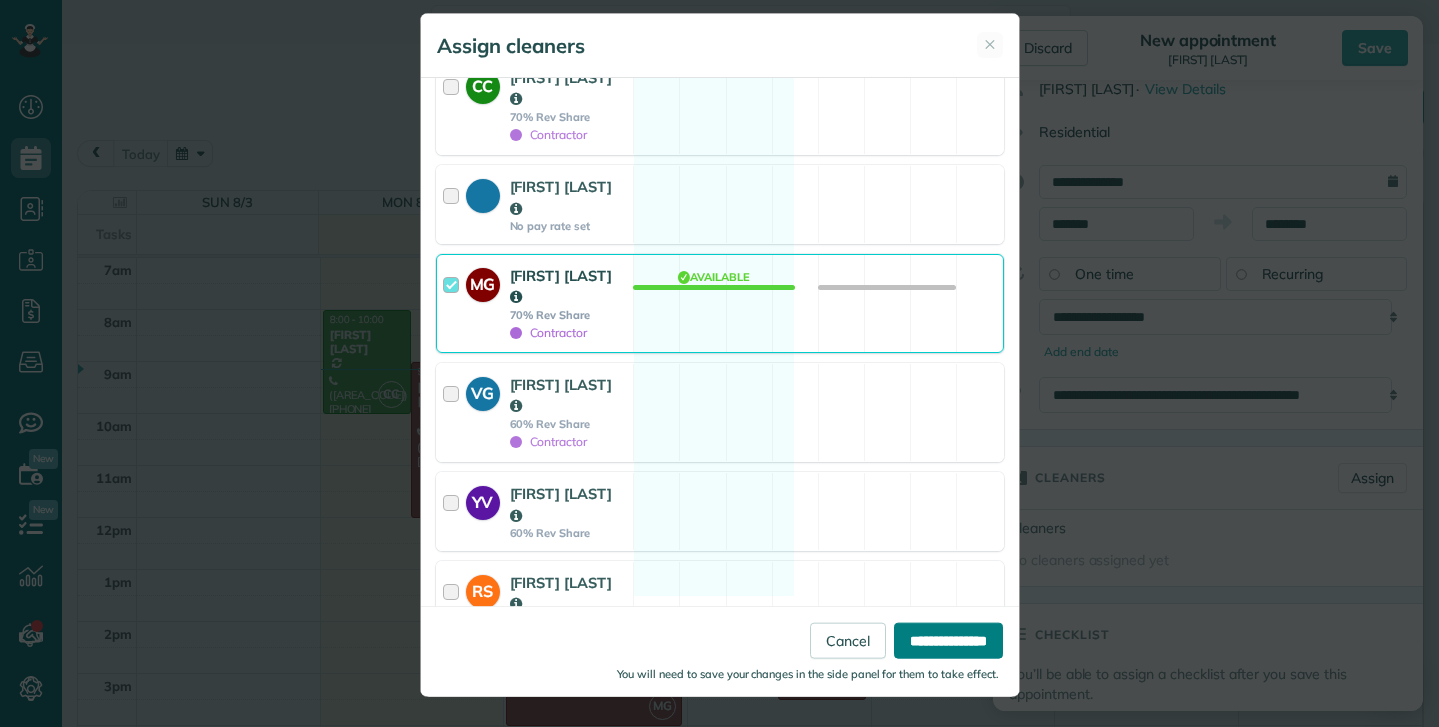 click on "**********" at bounding box center (948, 641) 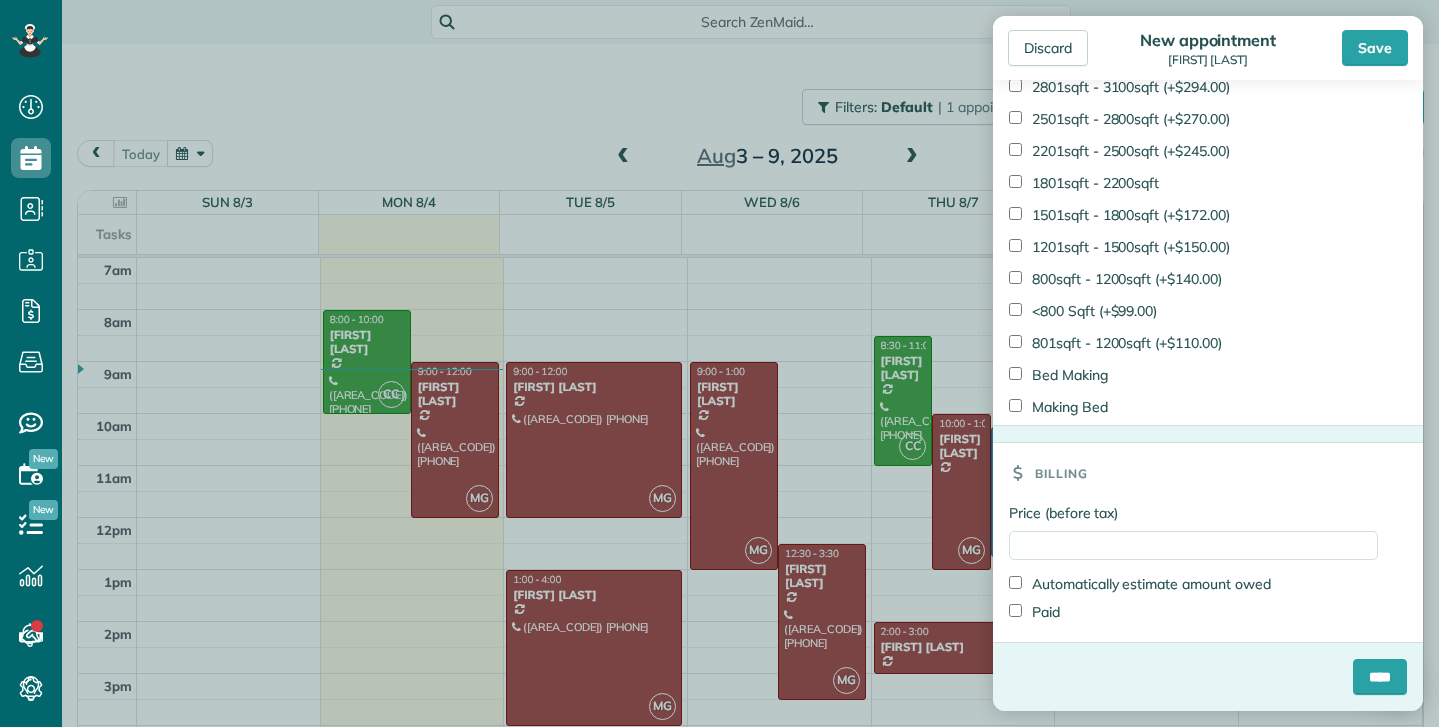 scroll, scrollTop: 2539, scrollLeft: 0, axis: vertical 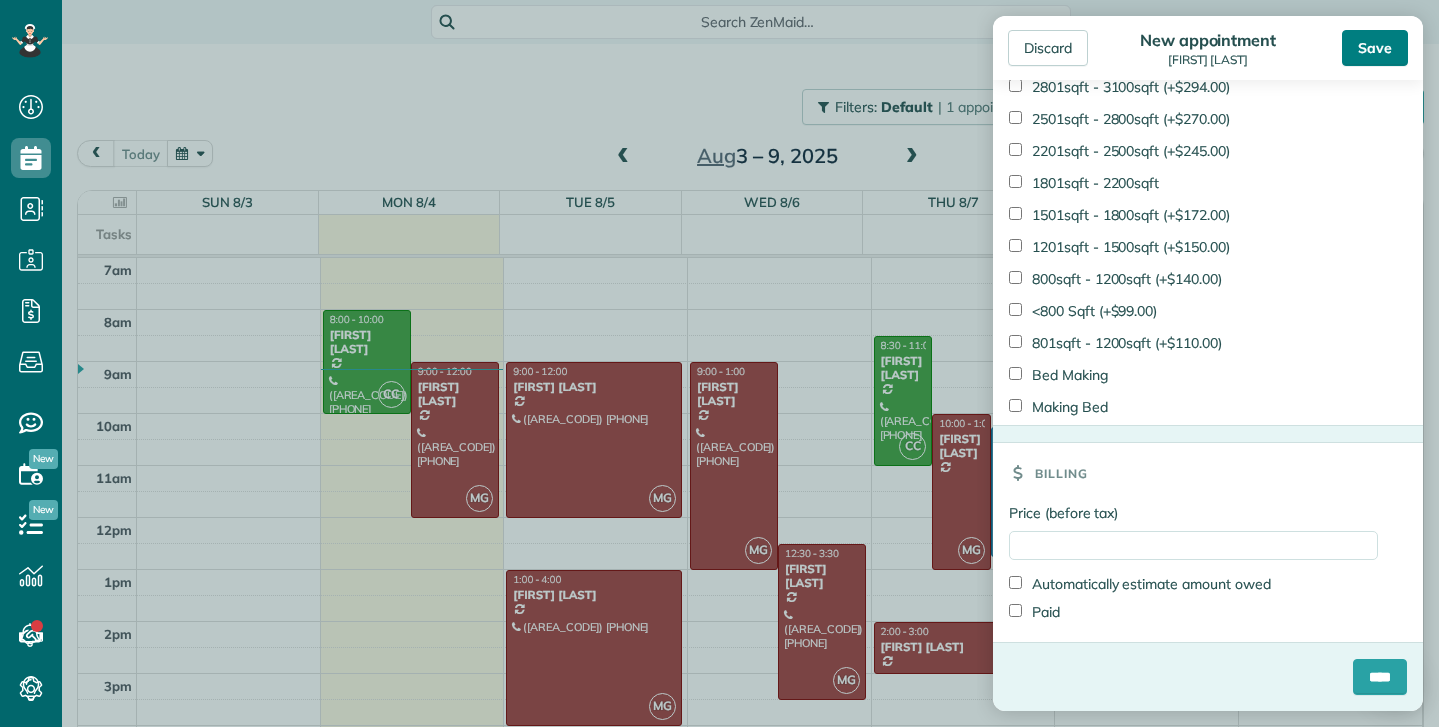 click on "Save" at bounding box center (1375, 48) 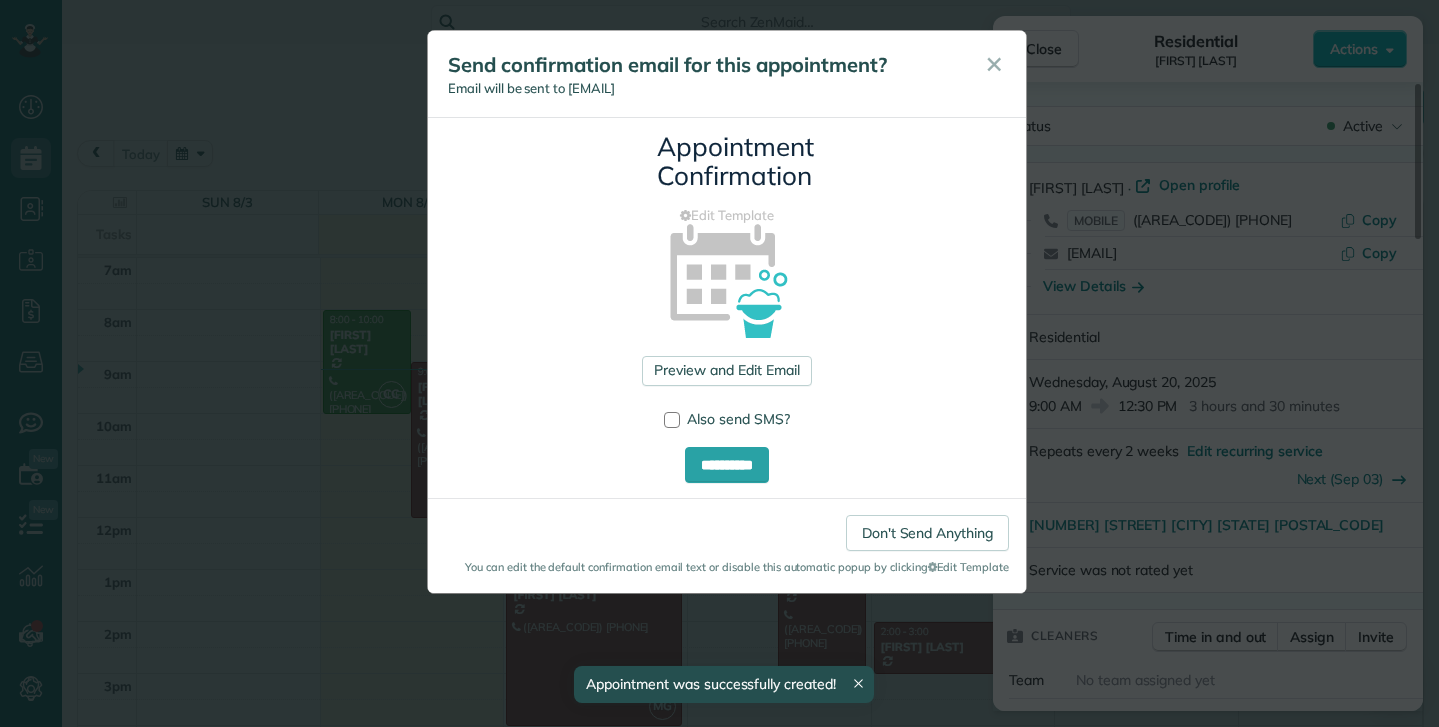 scroll, scrollTop: 0, scrollLeft: 0, axis: both 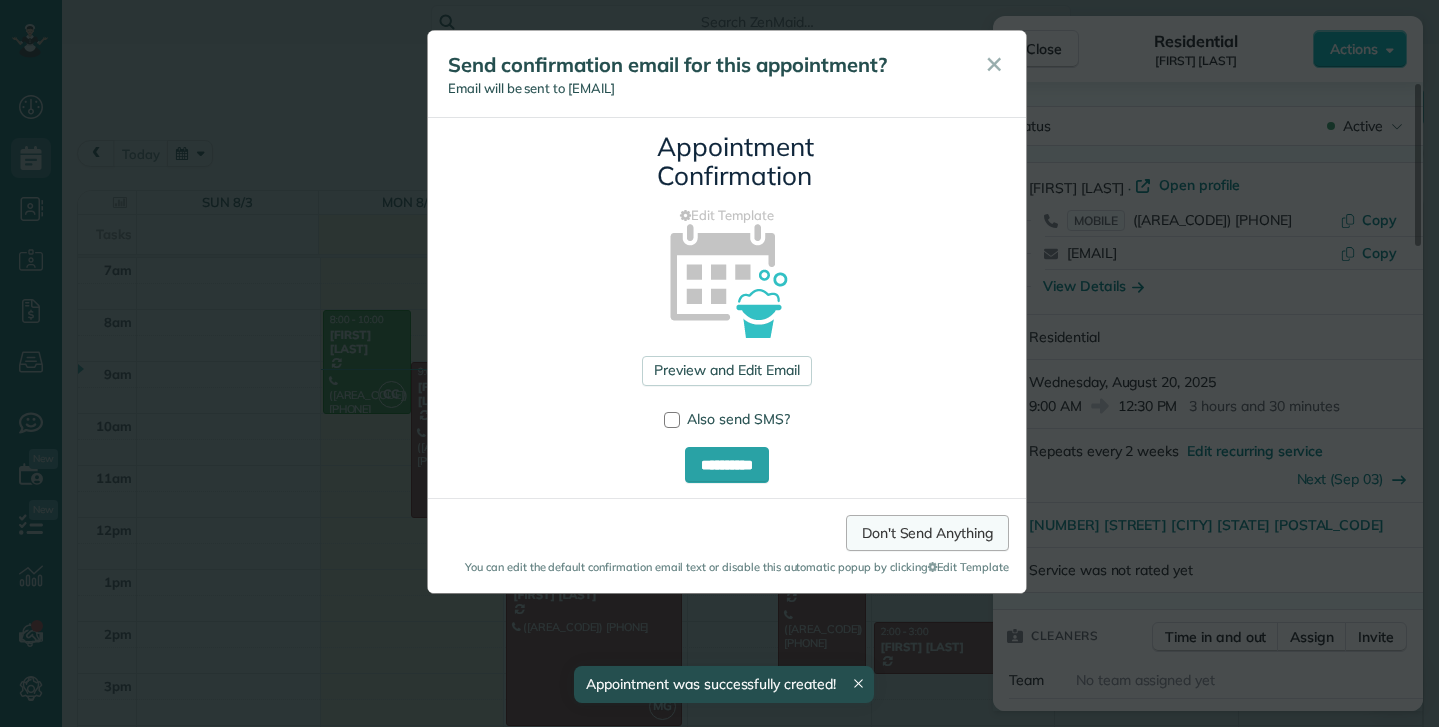 click on "Don't Send Anything" at bounding box center [927, 533] 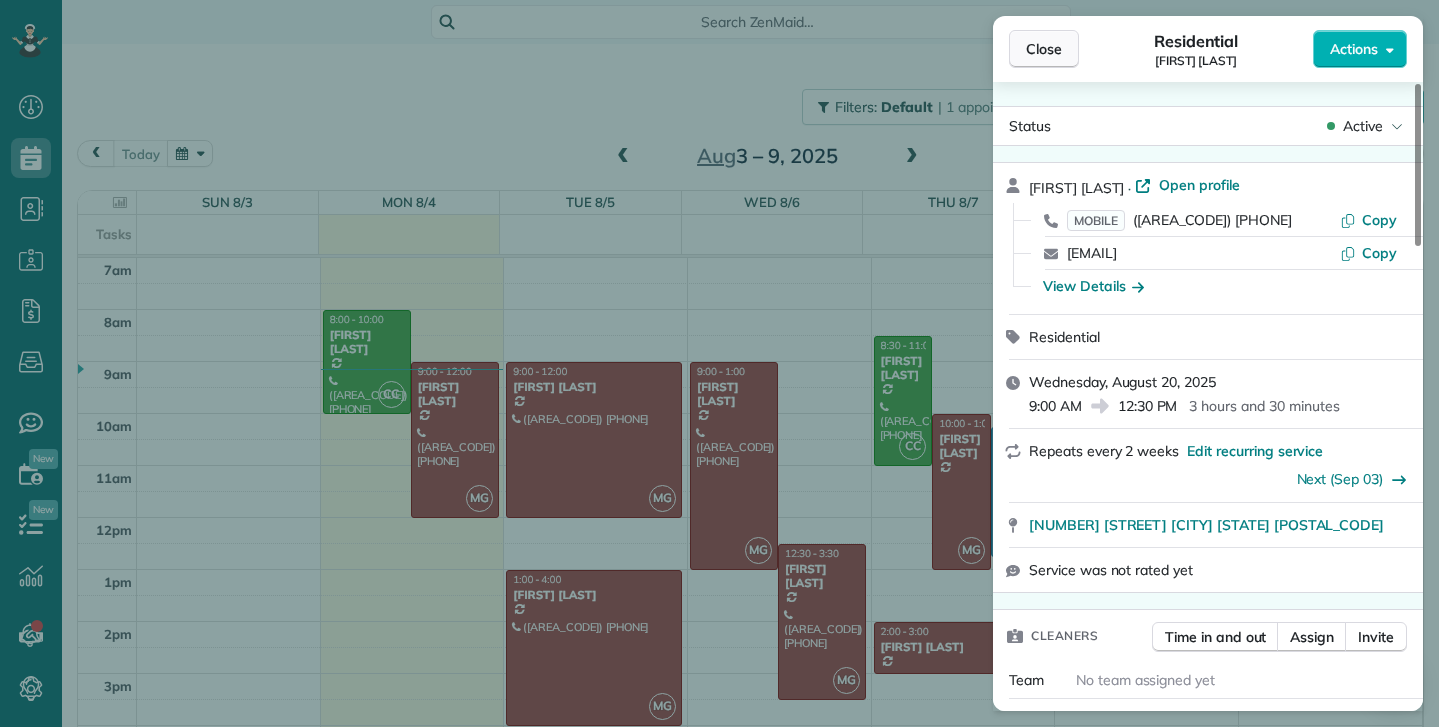click on "Close" at bounding box center (1044, 49) 